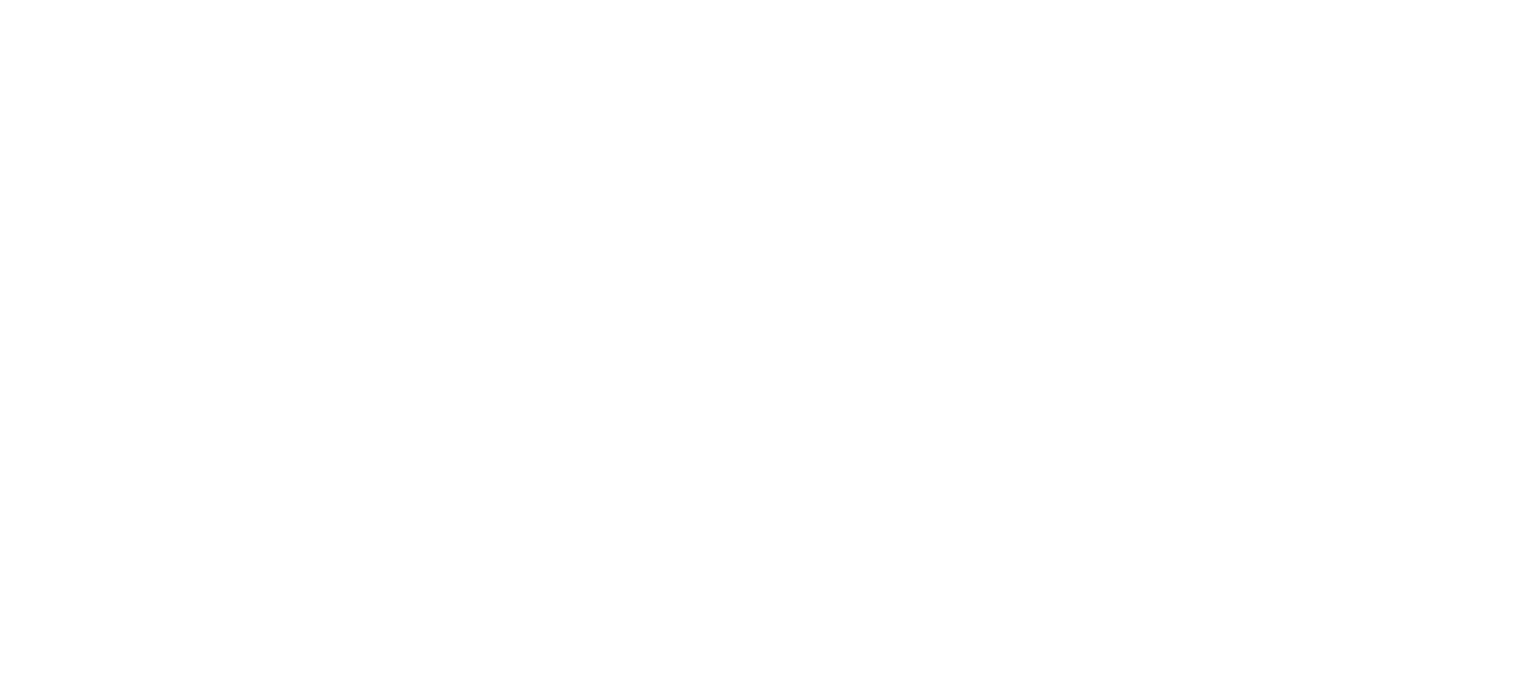scroll, scrollTop: 0, scrollLeft: 0, axis: both 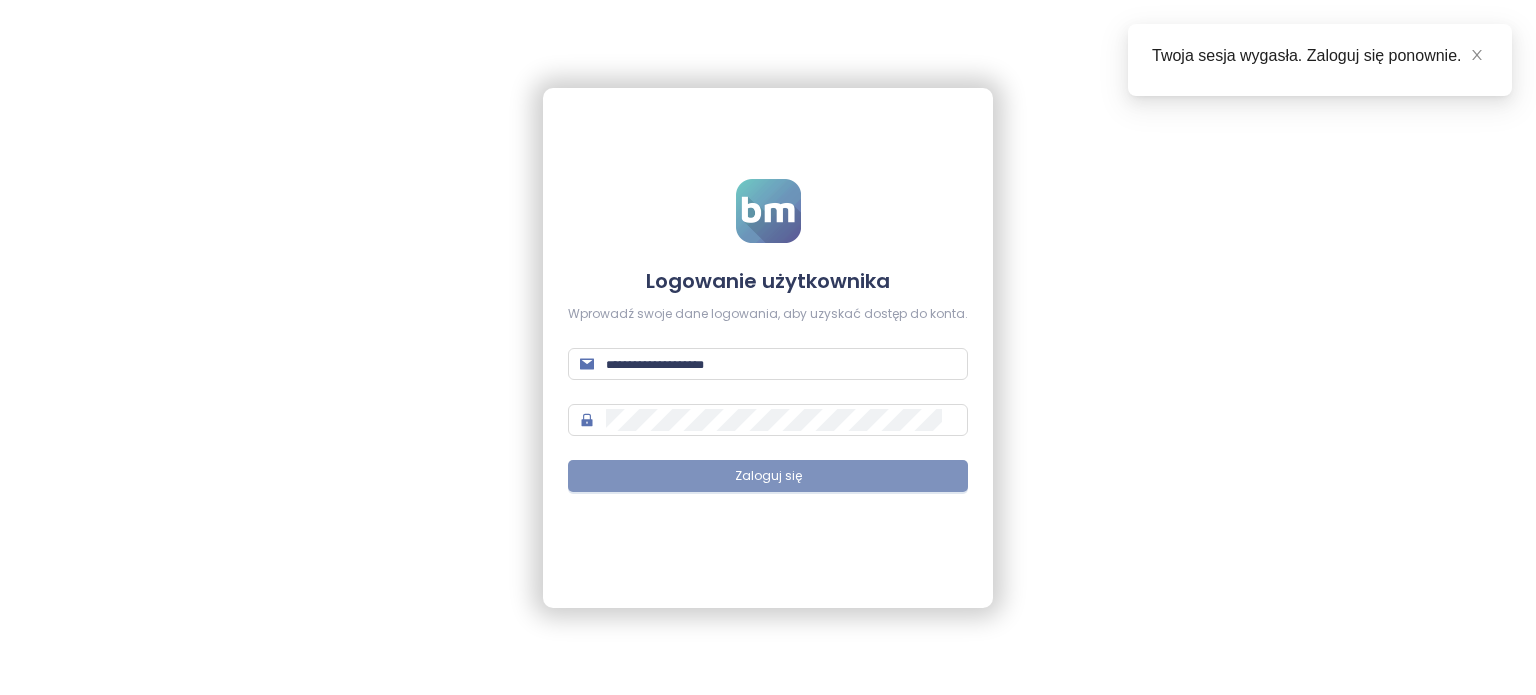 type on "**********" 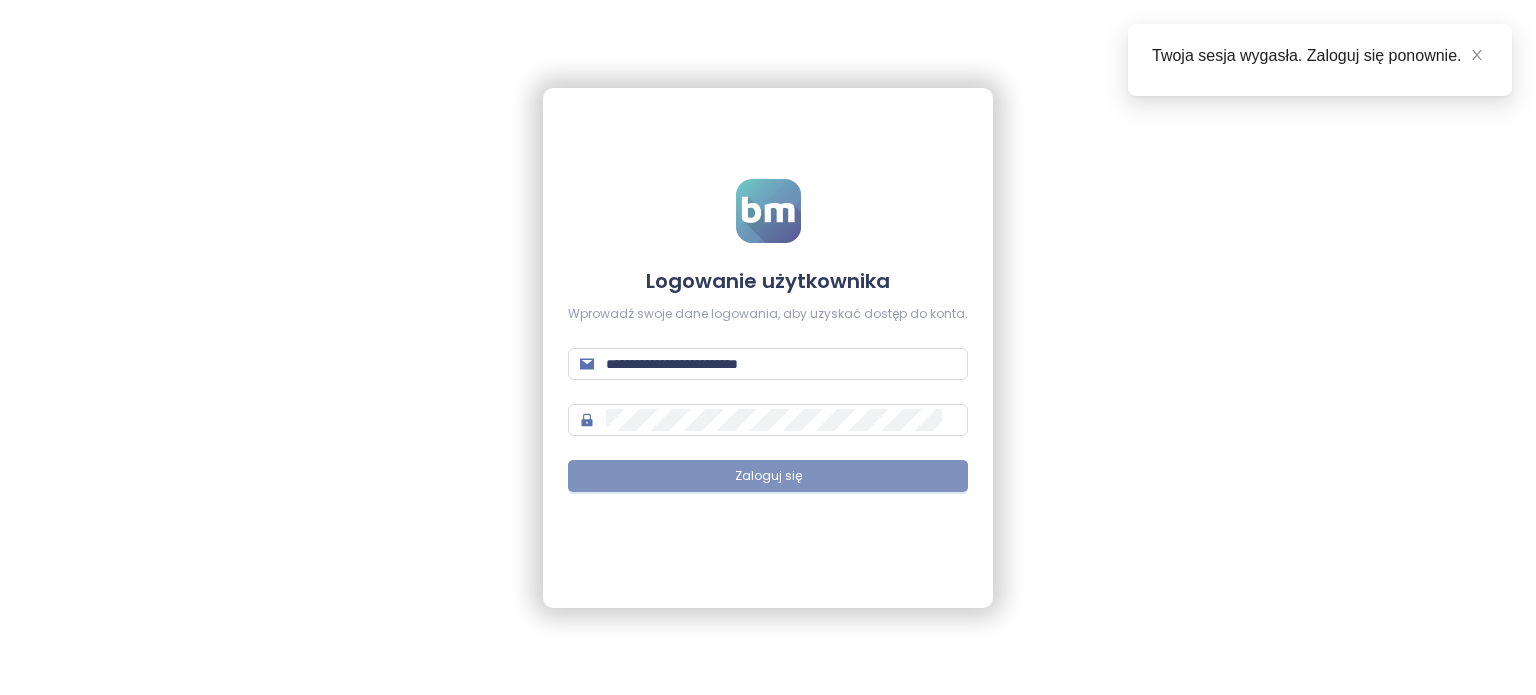 click on "Zaloguj się" at bounding box center [768, 476] 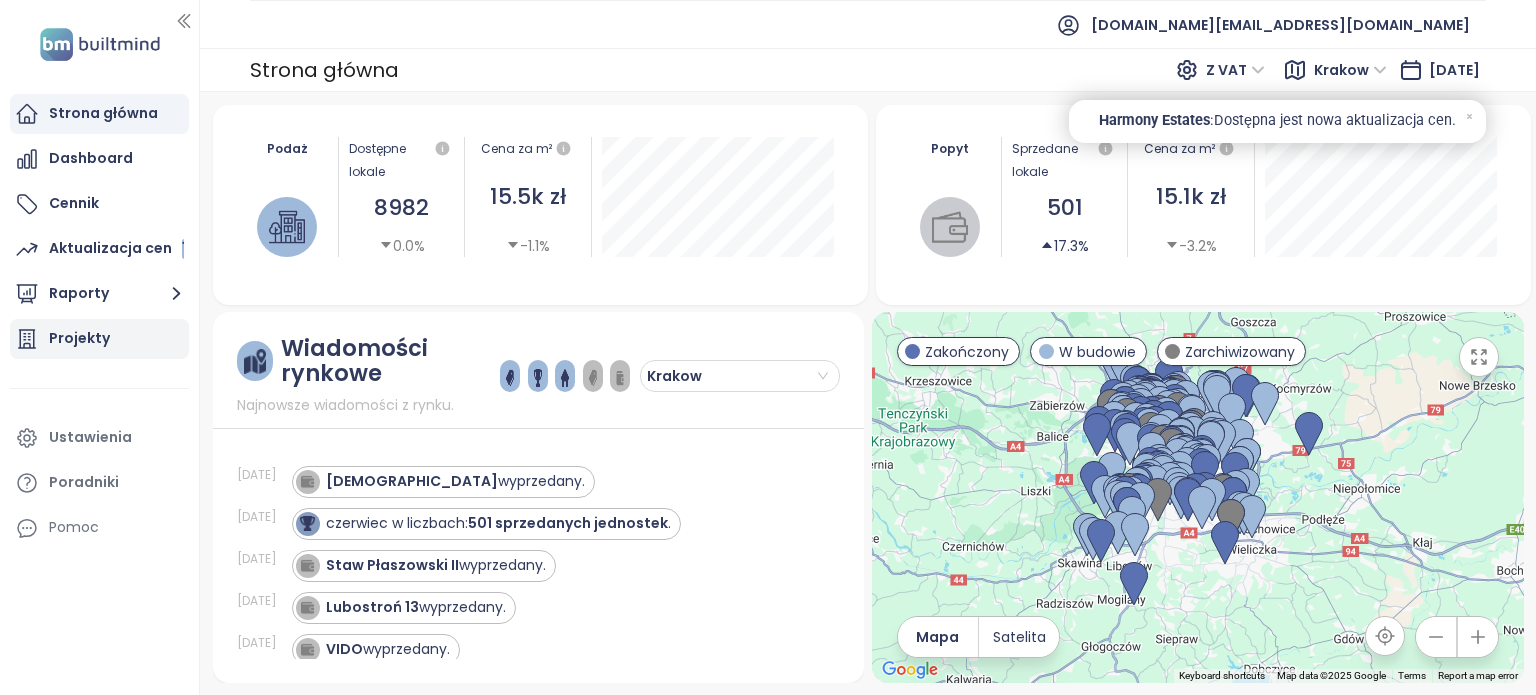 click on "Projekty" at bounding box center (79, 338) 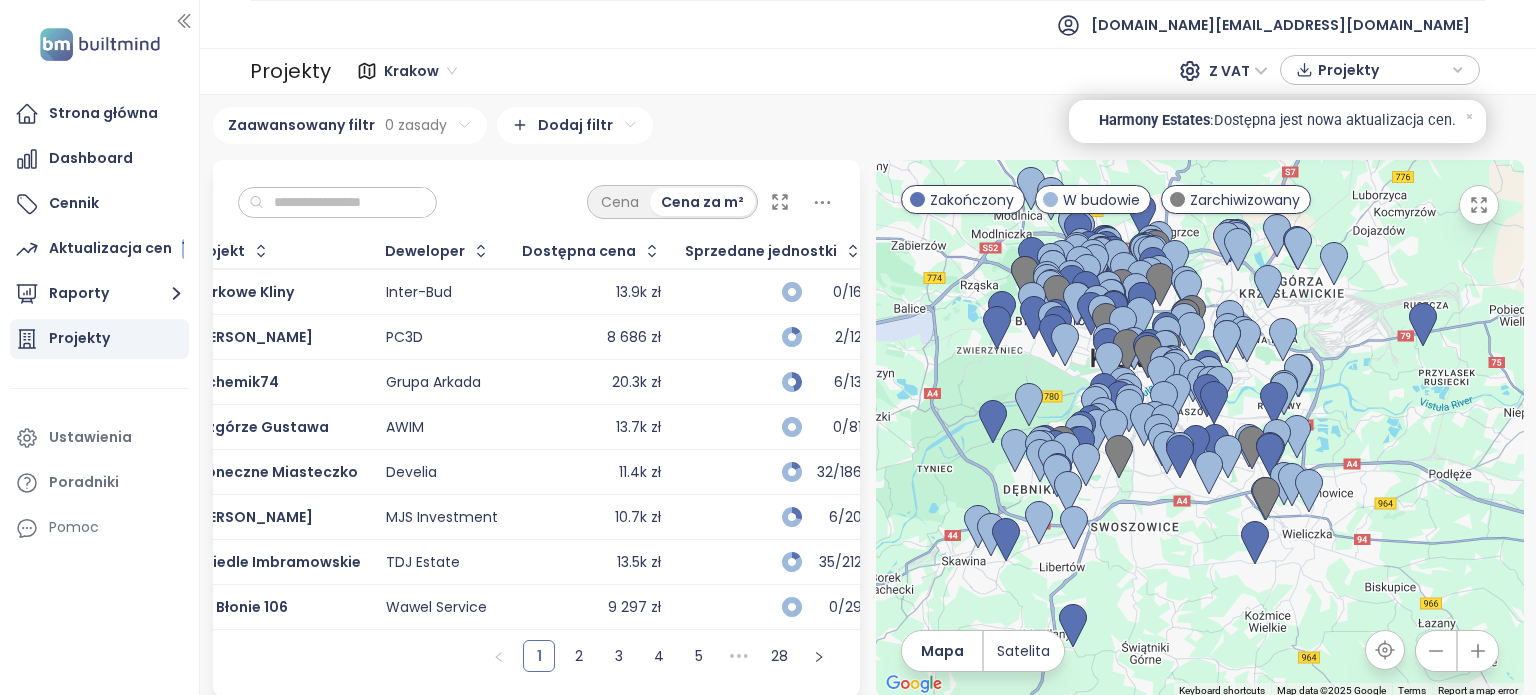 scroll, scrollTop: 0, scrollLeft: 0, axis: both 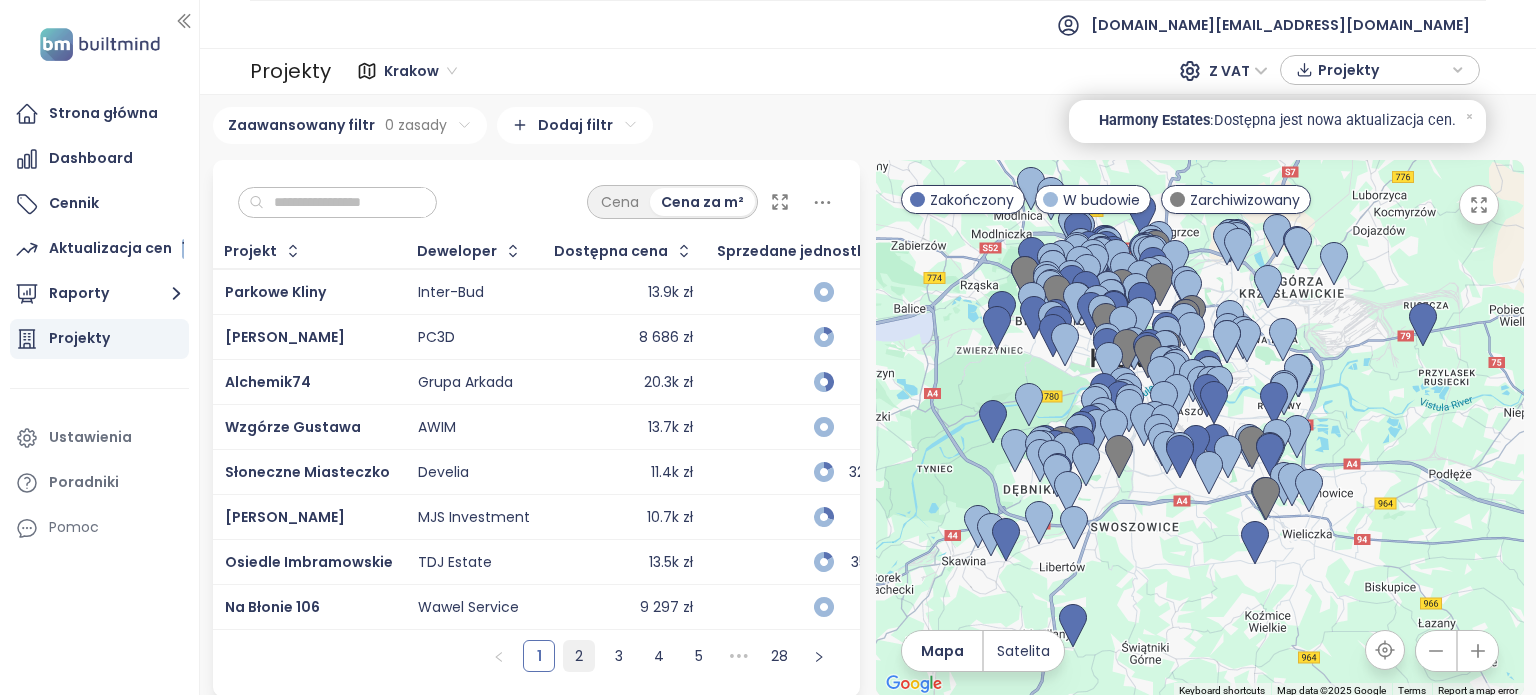 click on "2" at bounding box center (579, 656) 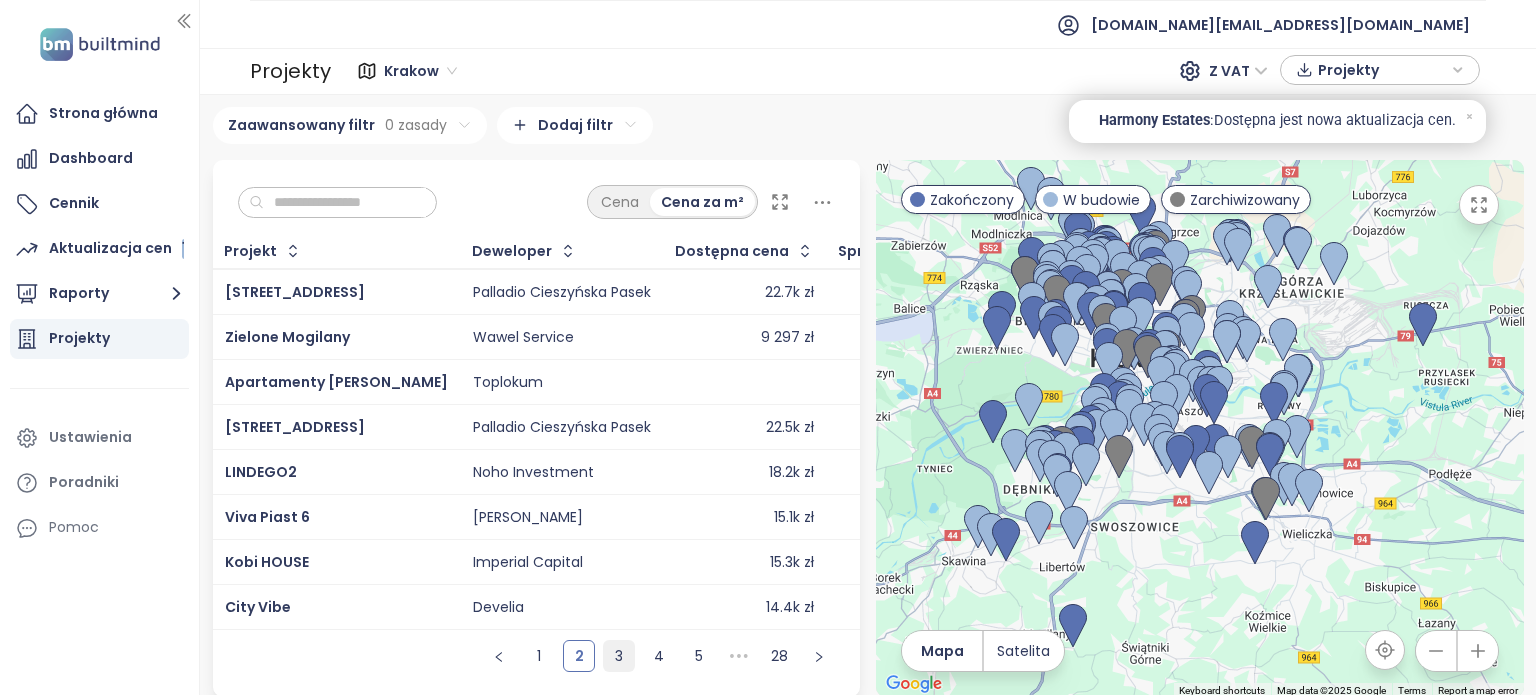 click on "3" at bounding box center [619, 656] 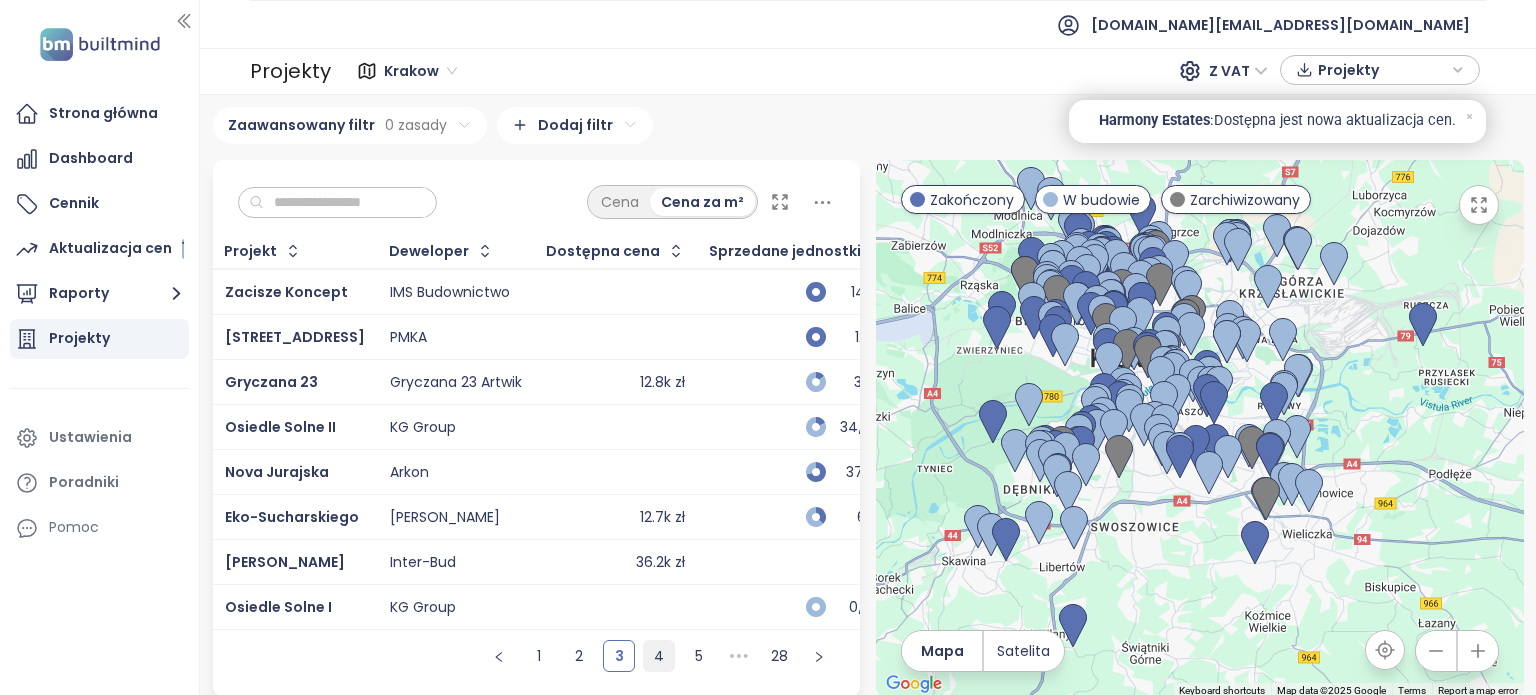 click on "4" at bounding box center [659, 656] 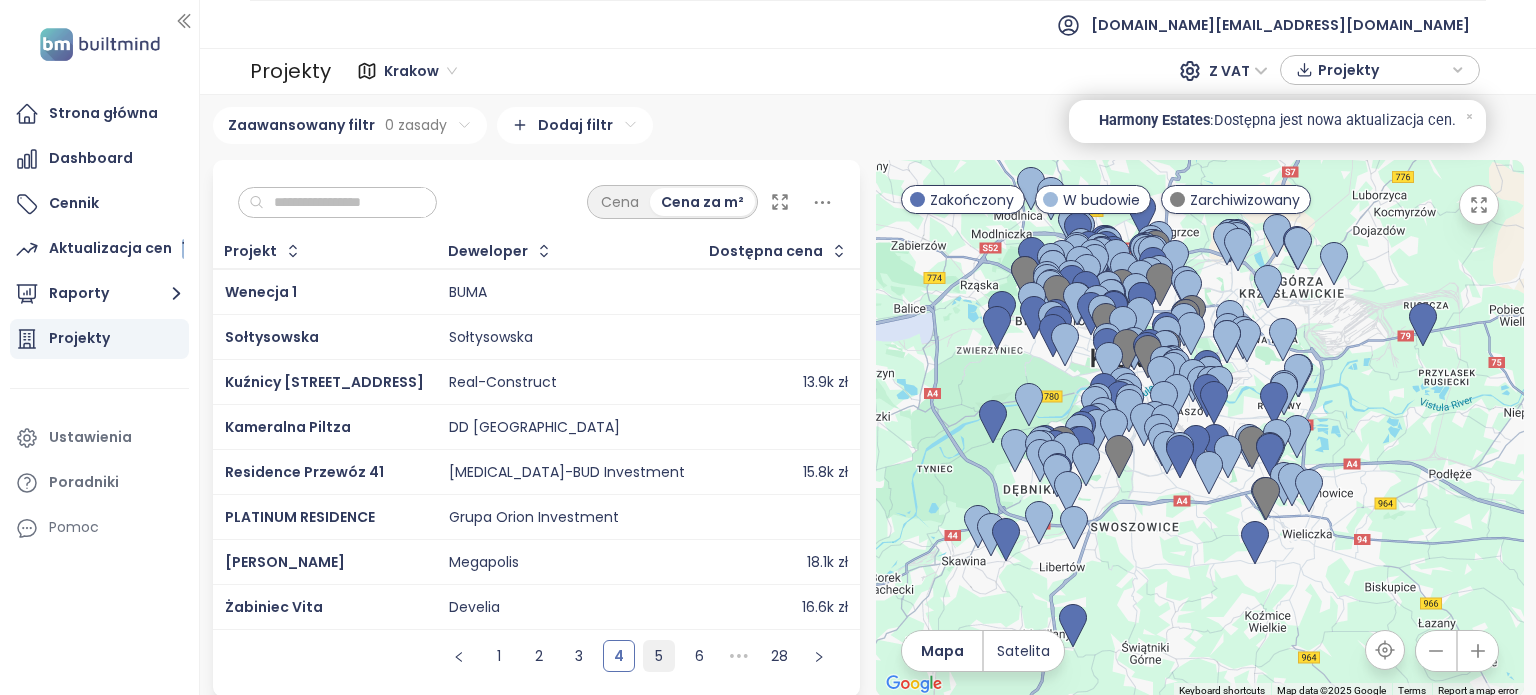 click on "5" at bounding box center [659, 656] 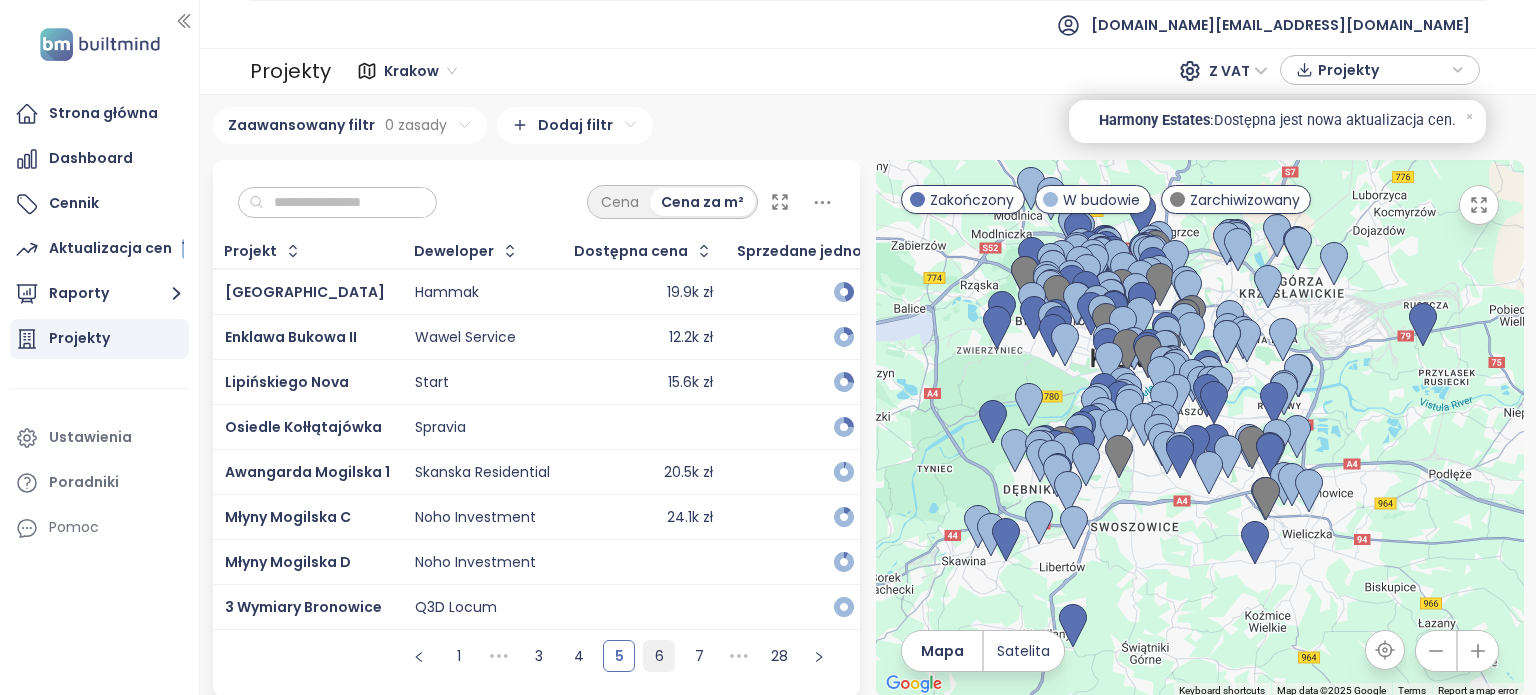 click on "6" at bounding box center (659, 656) 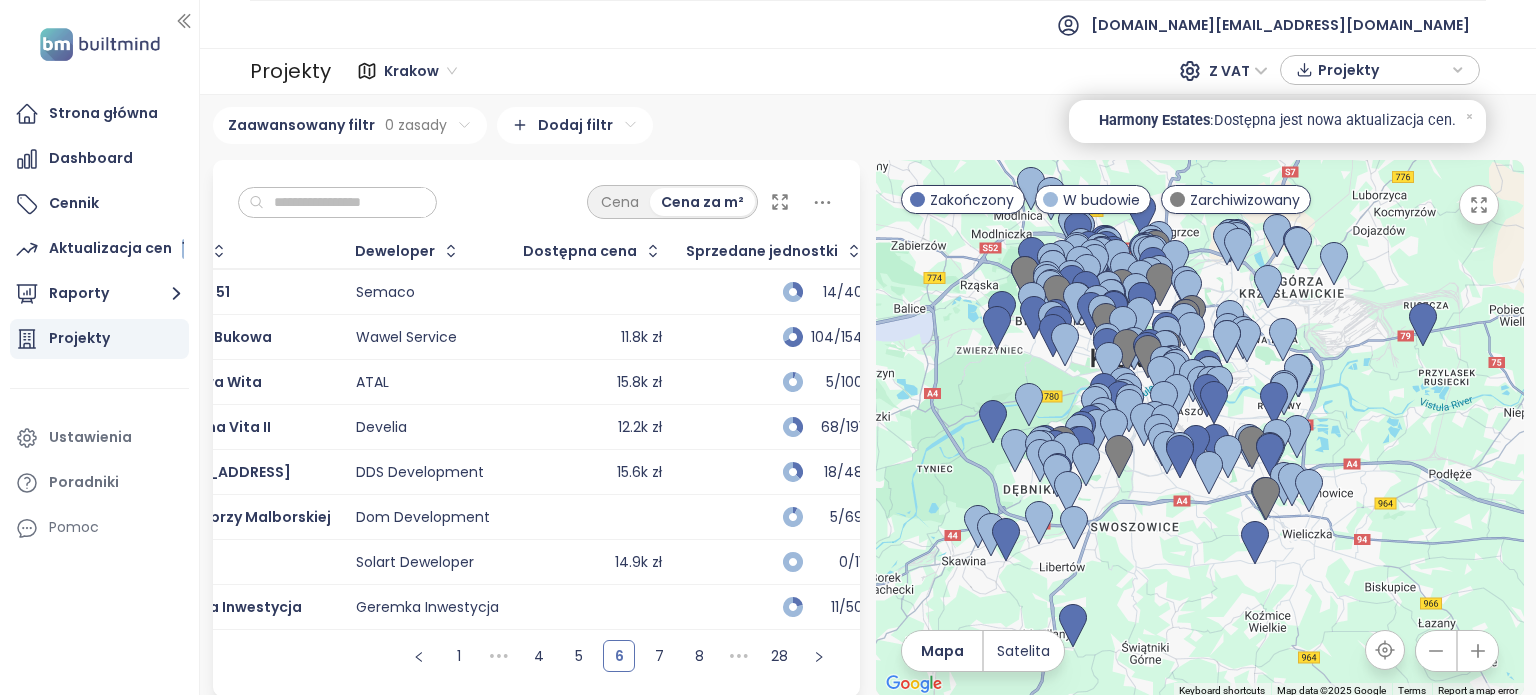 scroll, scrollTop: 0, scrollLeft: 0, axis: both 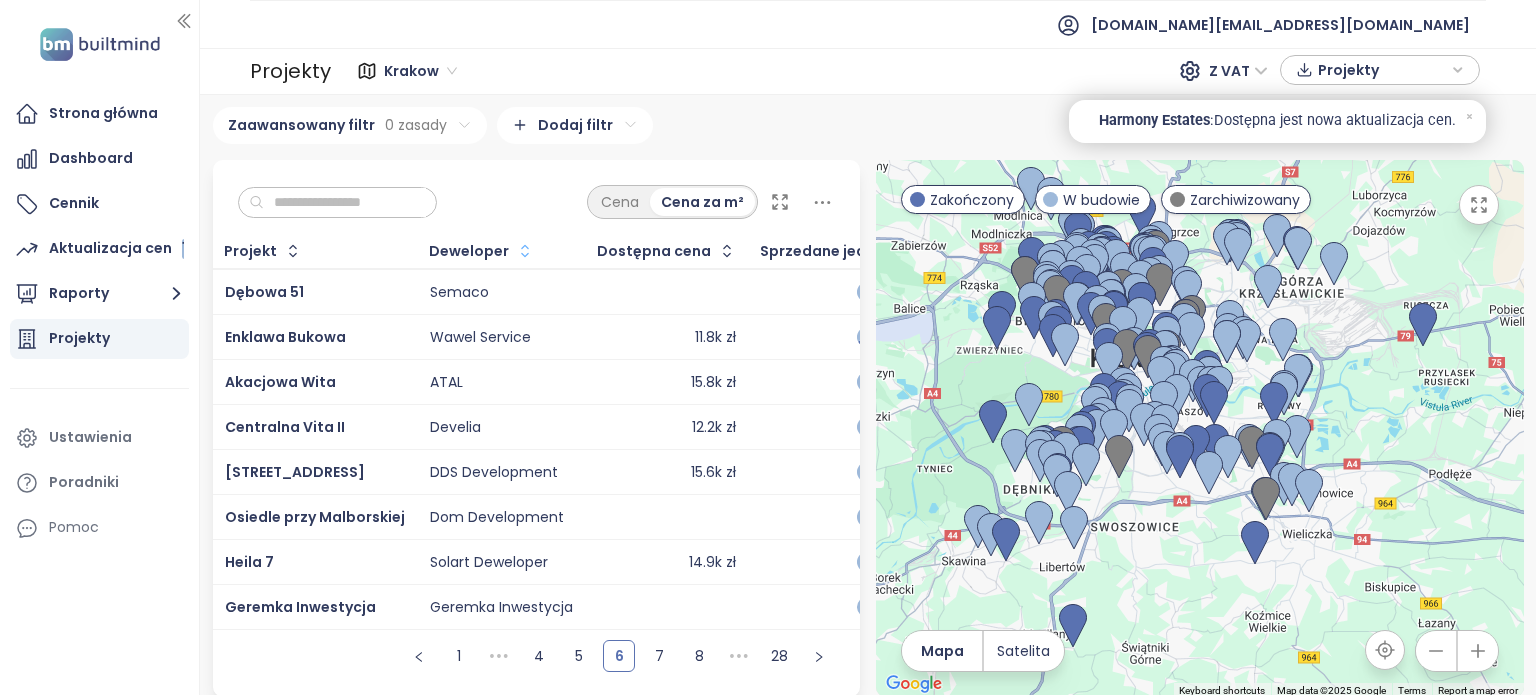 click 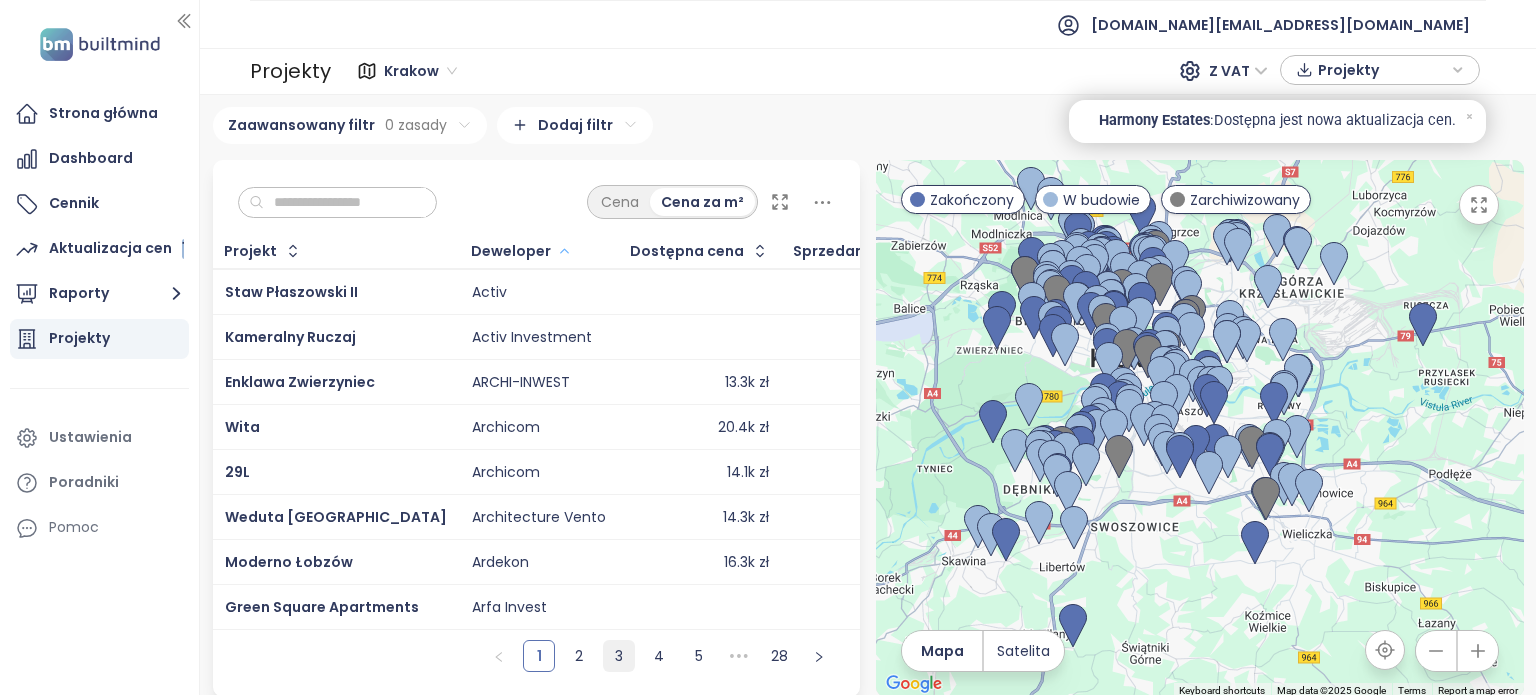 click on "3" at bounding box center [619, 656] 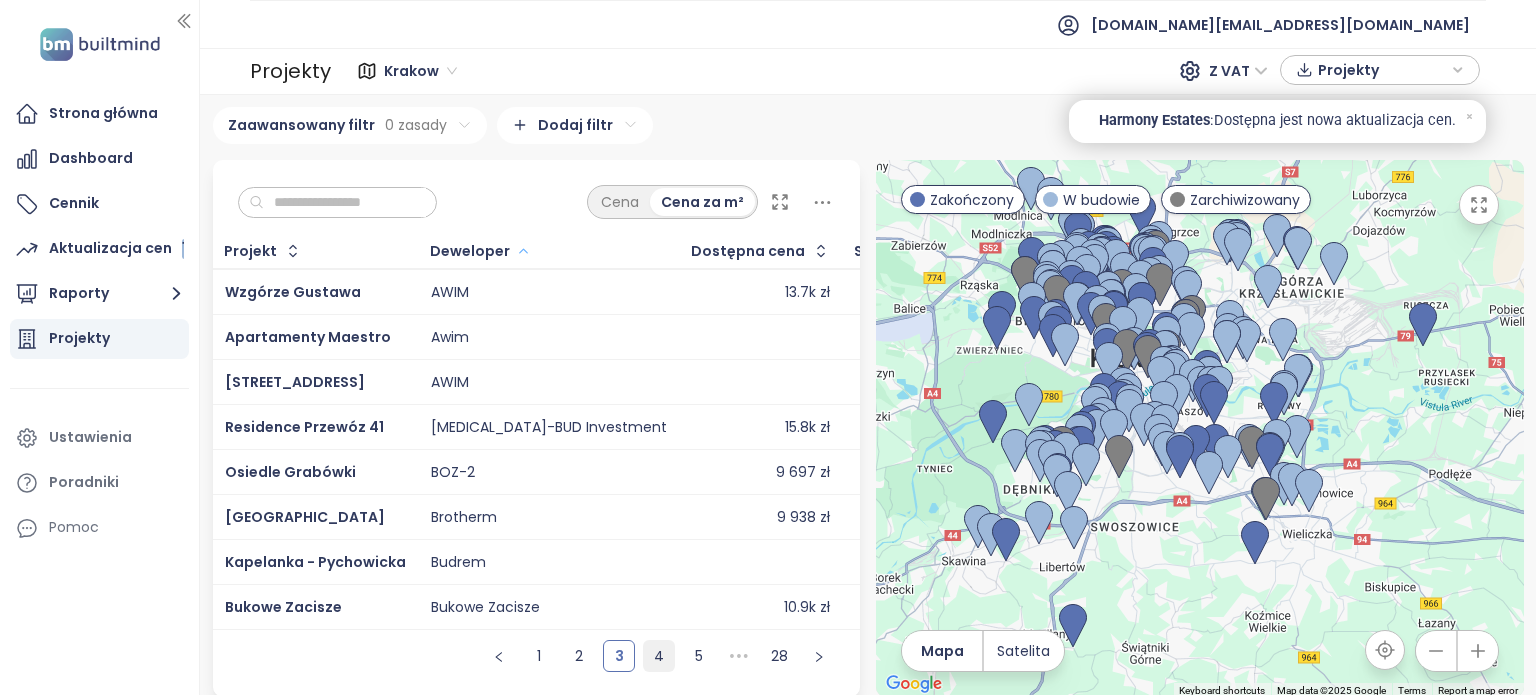 click on "4" at bounding box center [659, 656] 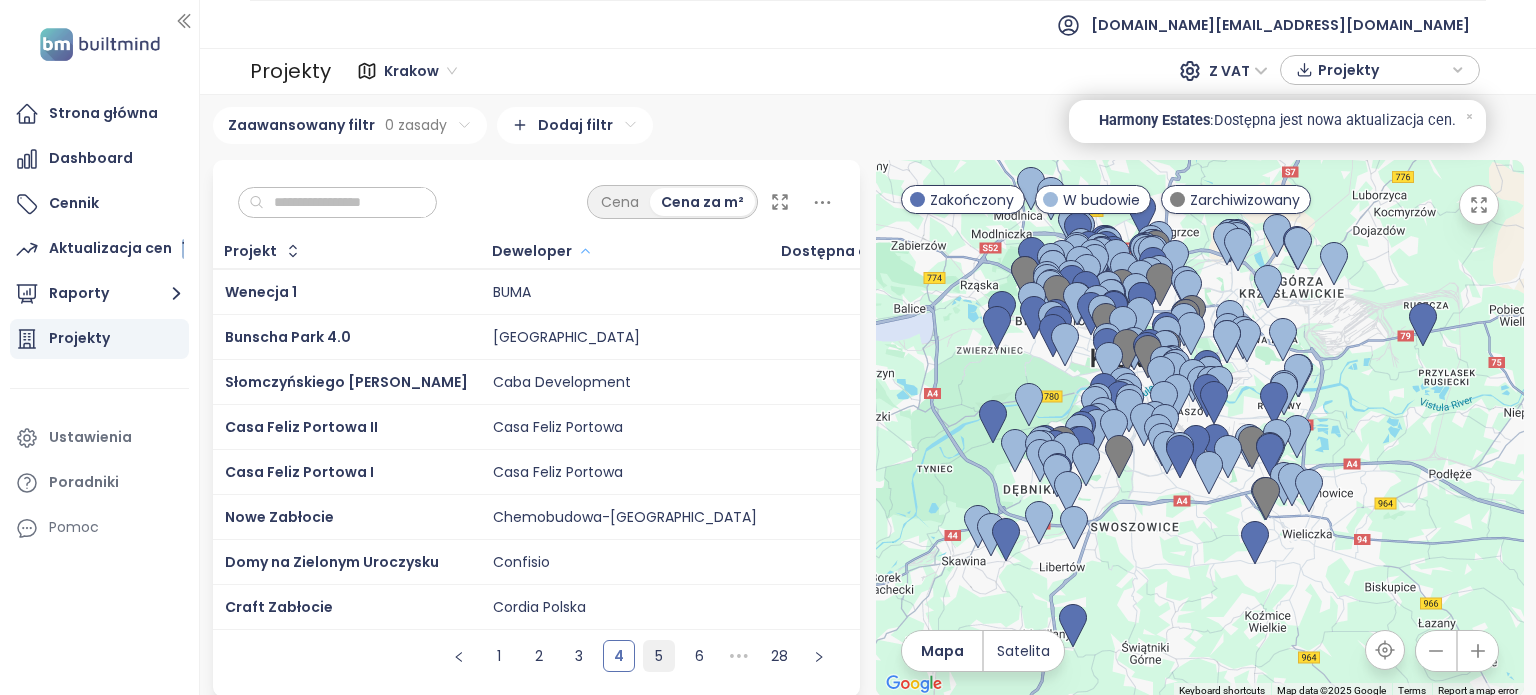 click on "5" at bounding box center [659, 656] 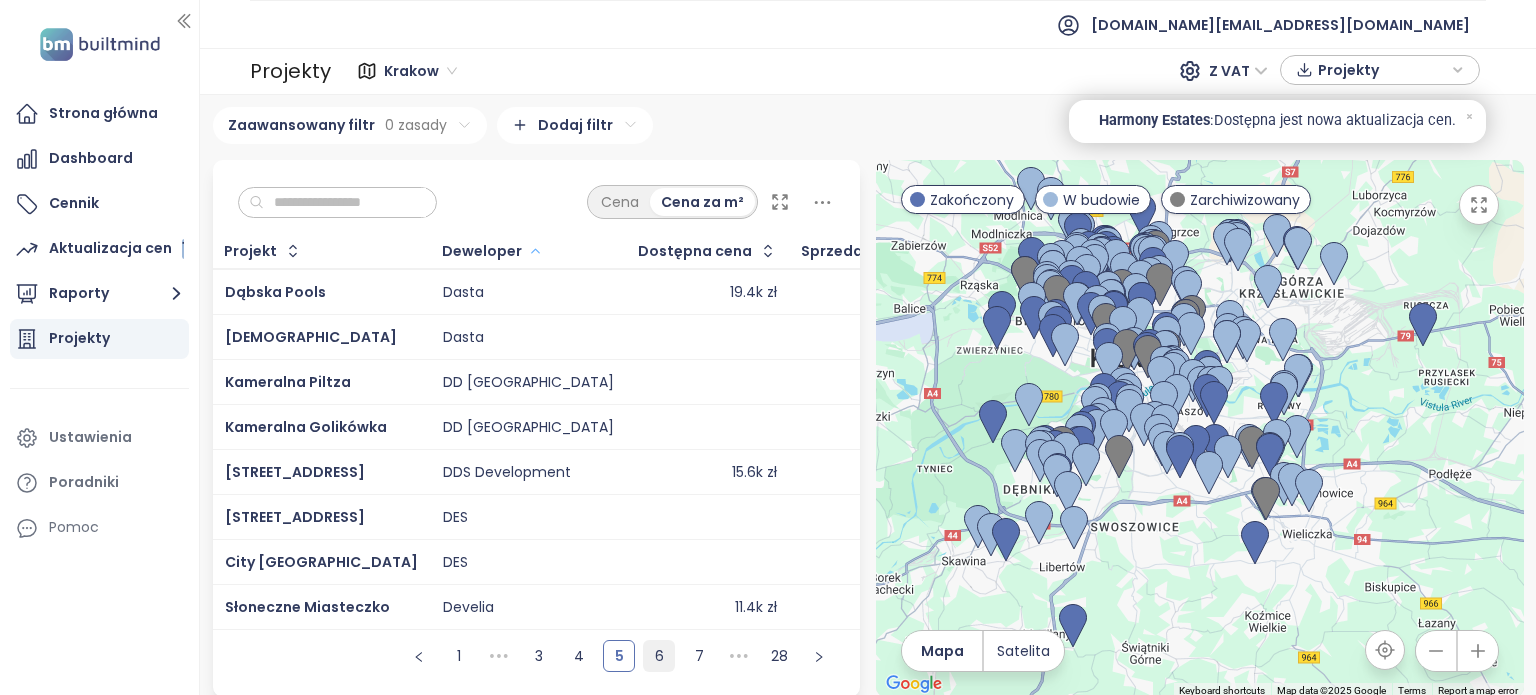 click on "6" at bounding box center (659, 656) 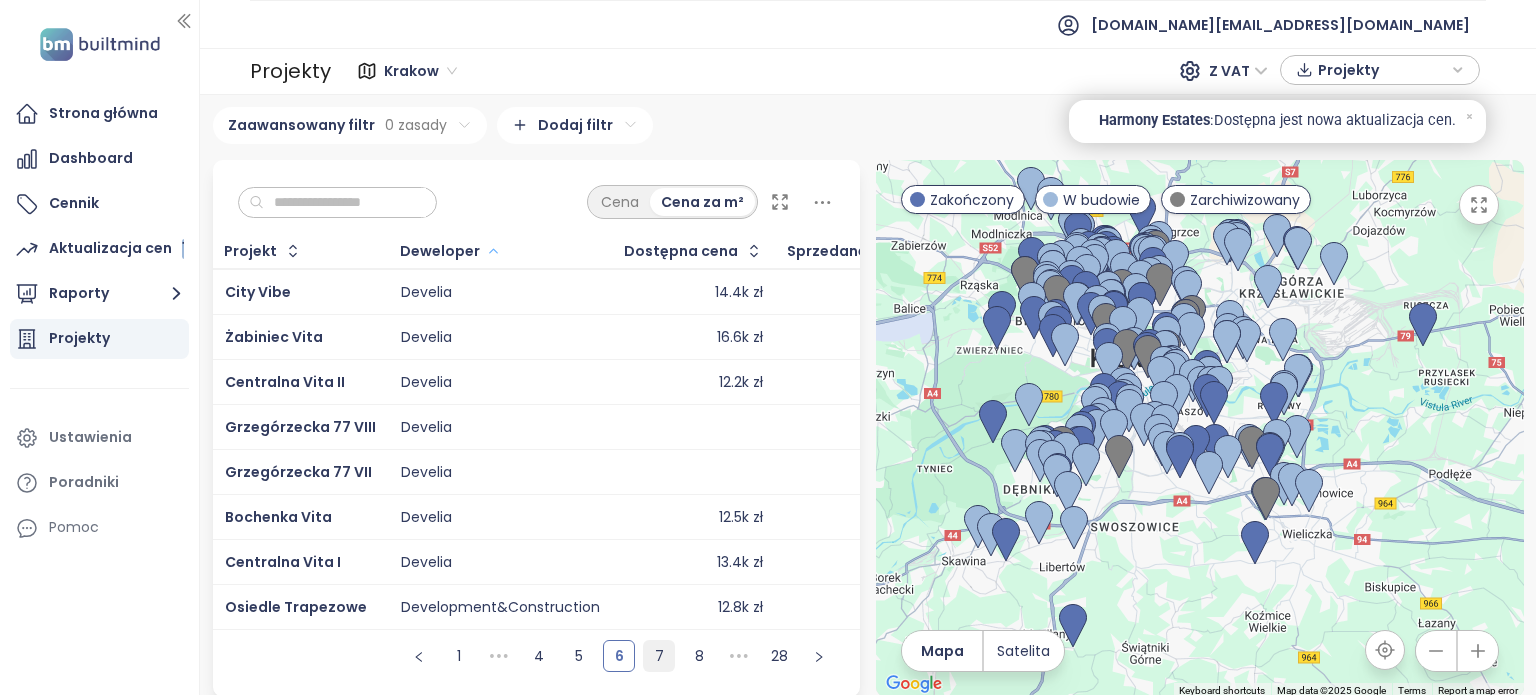 click on "7" at bounding box center [659, 656] 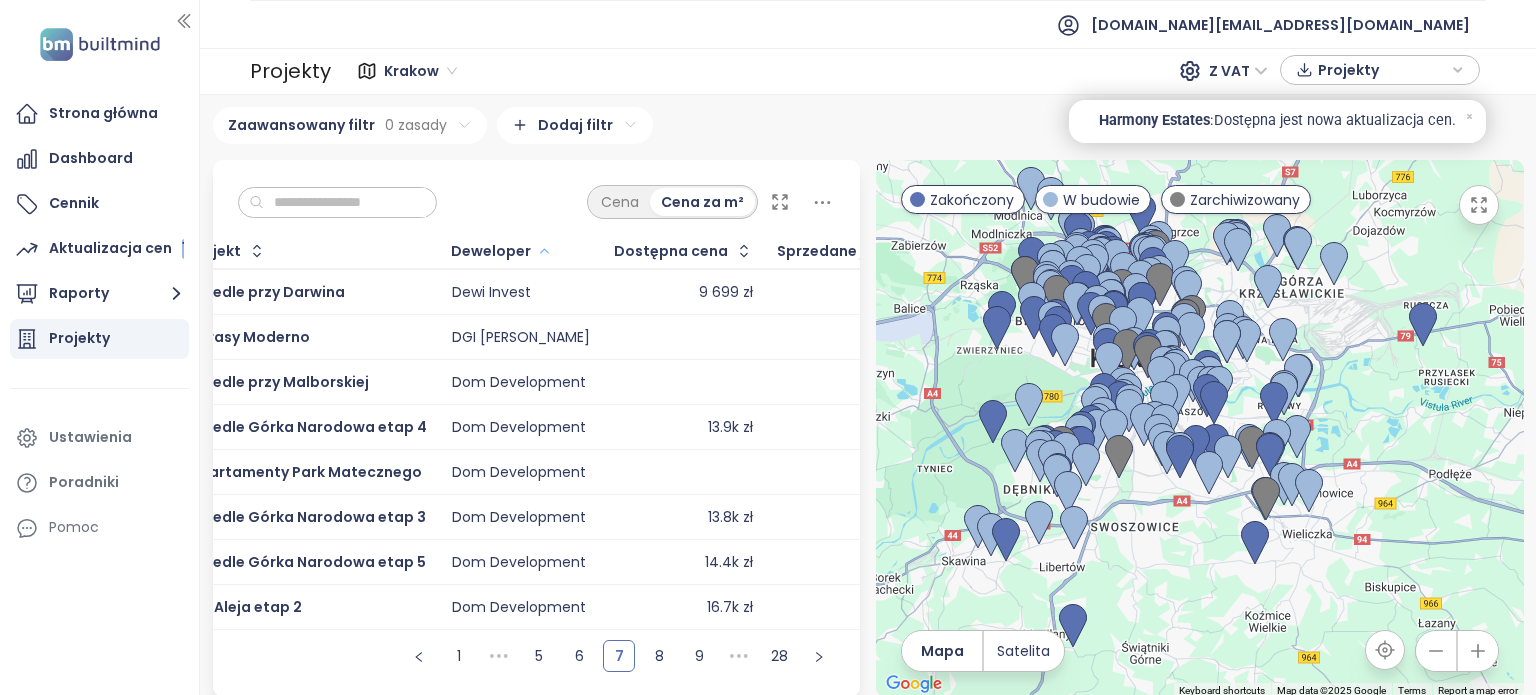 scroll, scrollTop: 0, scrollLeft: 0, axis: both 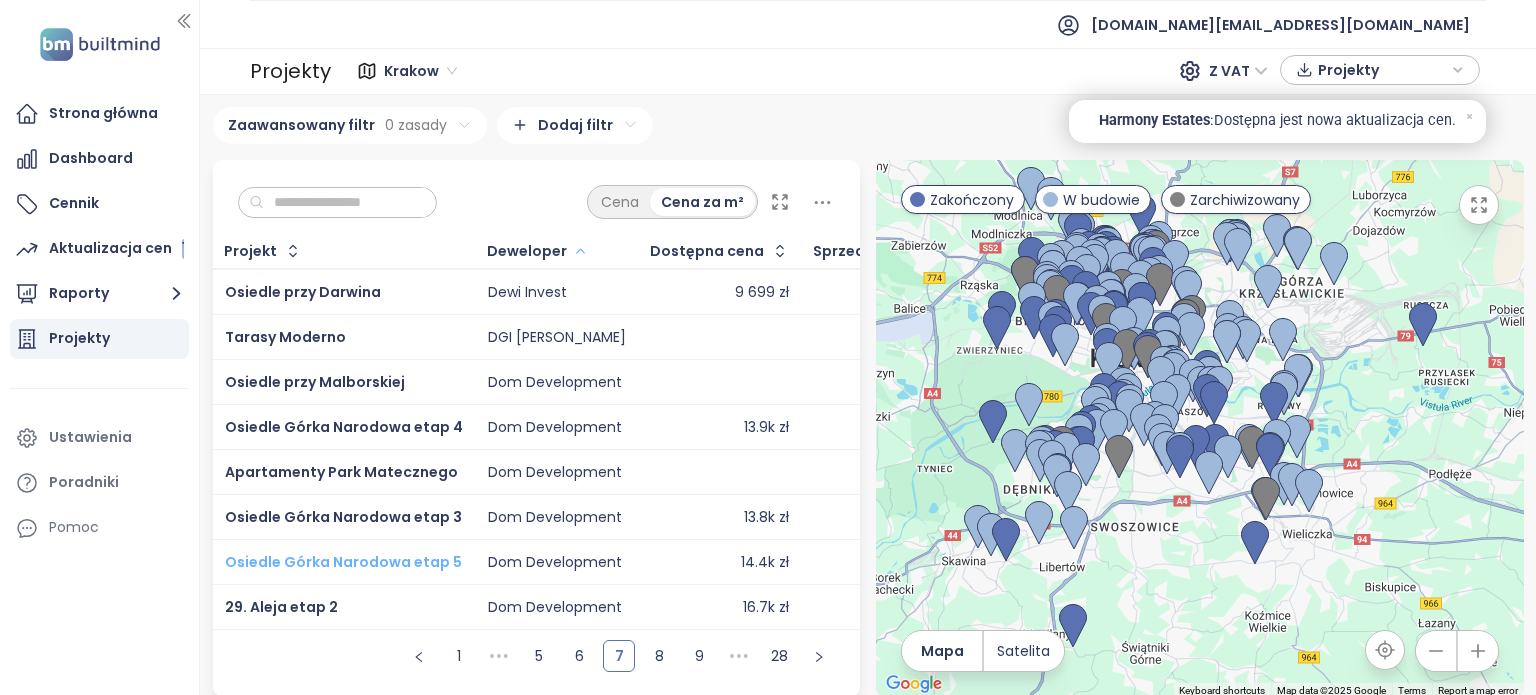 click on "Osiedle Górka Narodowa etap 5" at bounding box center [343, 562] 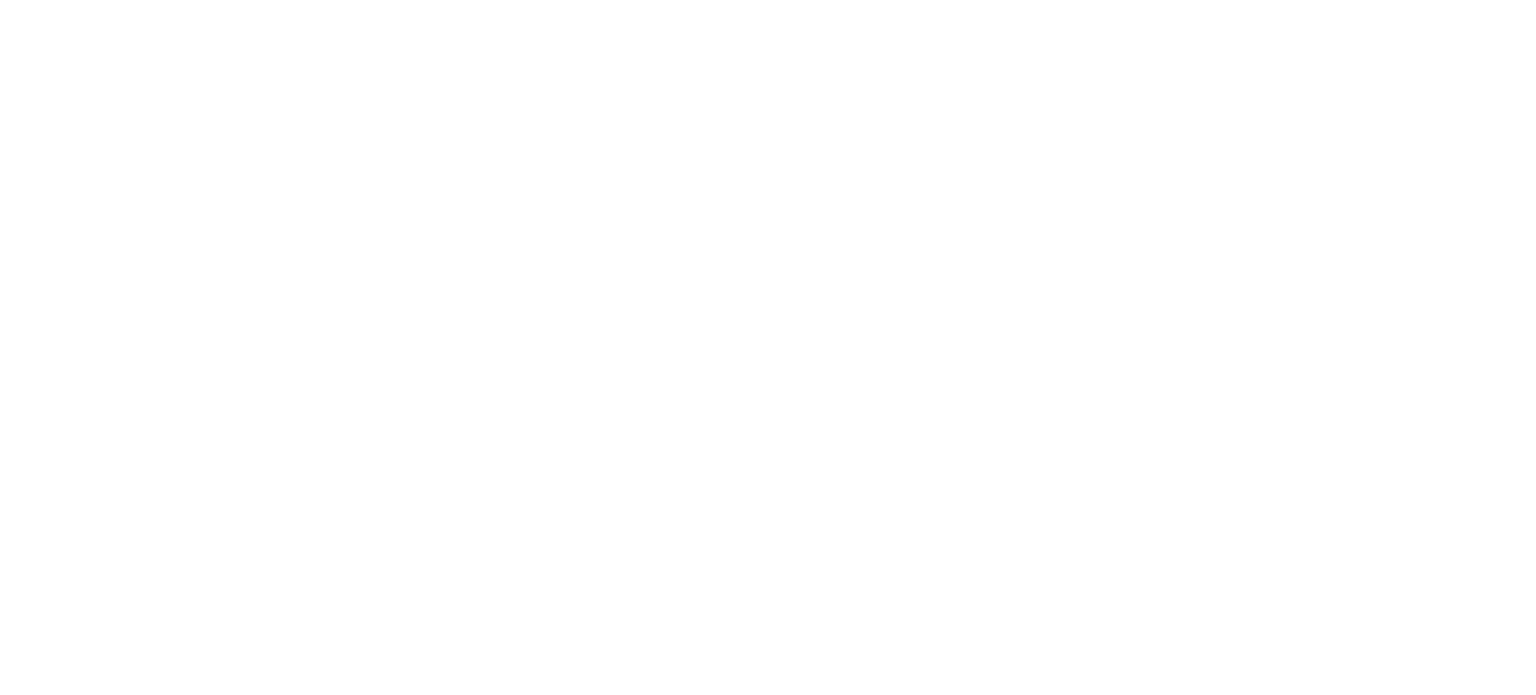scroll, scrollTop: 0, scrollLeft: 0, axis: both 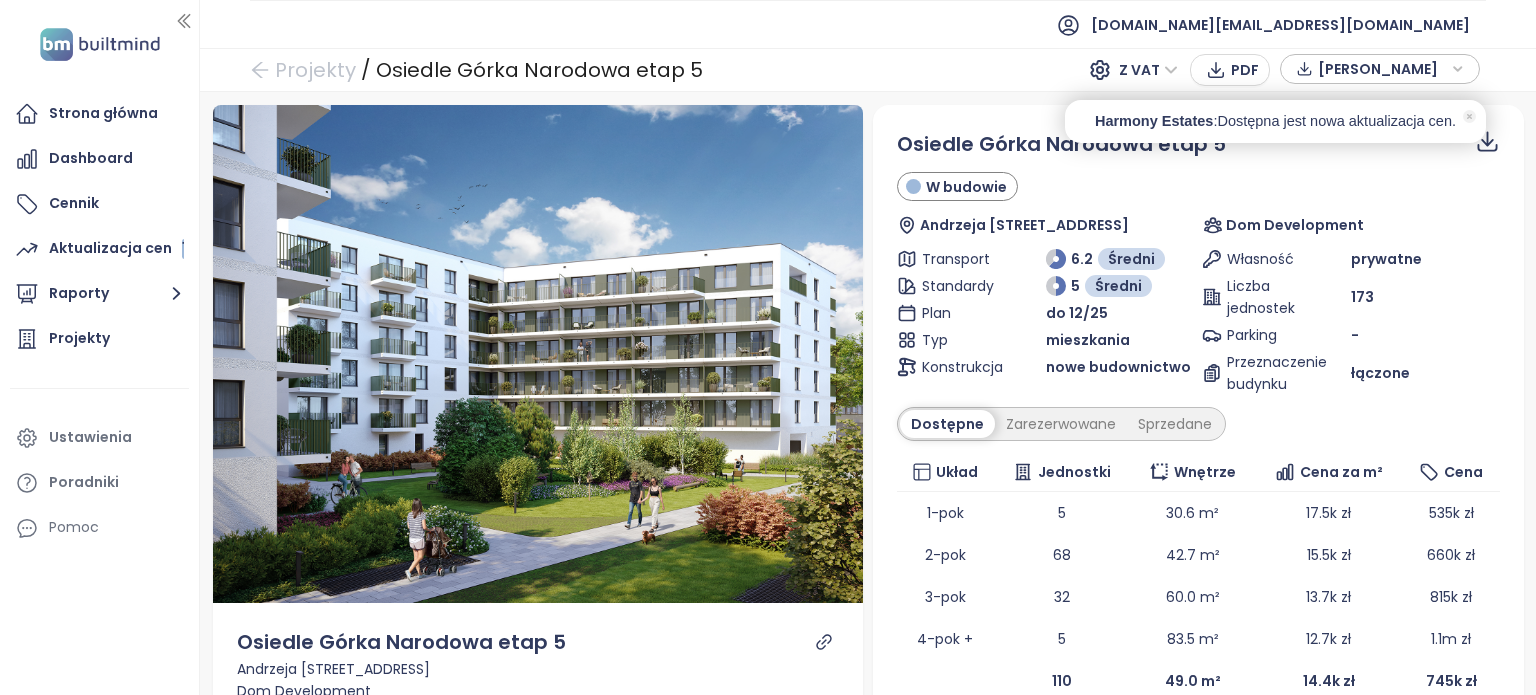 click 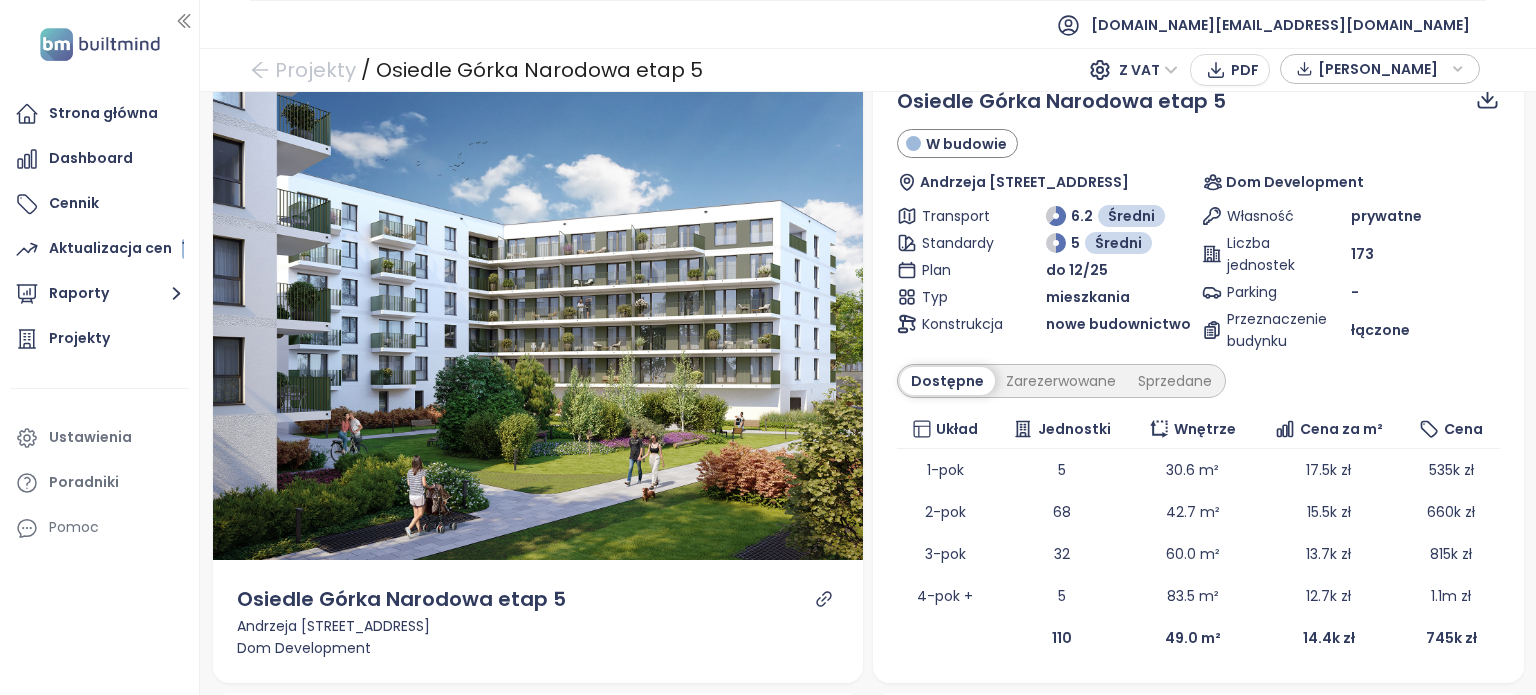 scroll, scrollTop: 0, scrollLeft: 0, axis: both 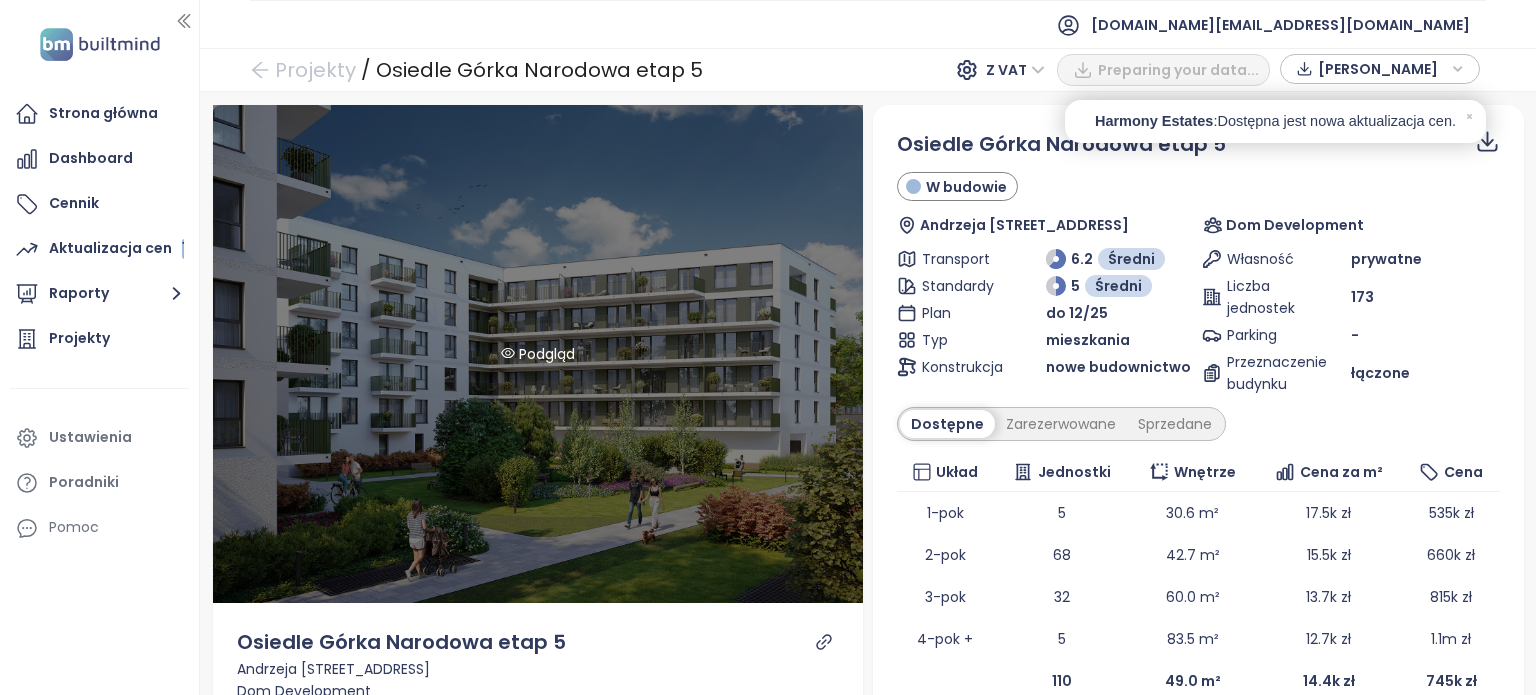 click on "Podgląd" at bounding box center [538, 354] 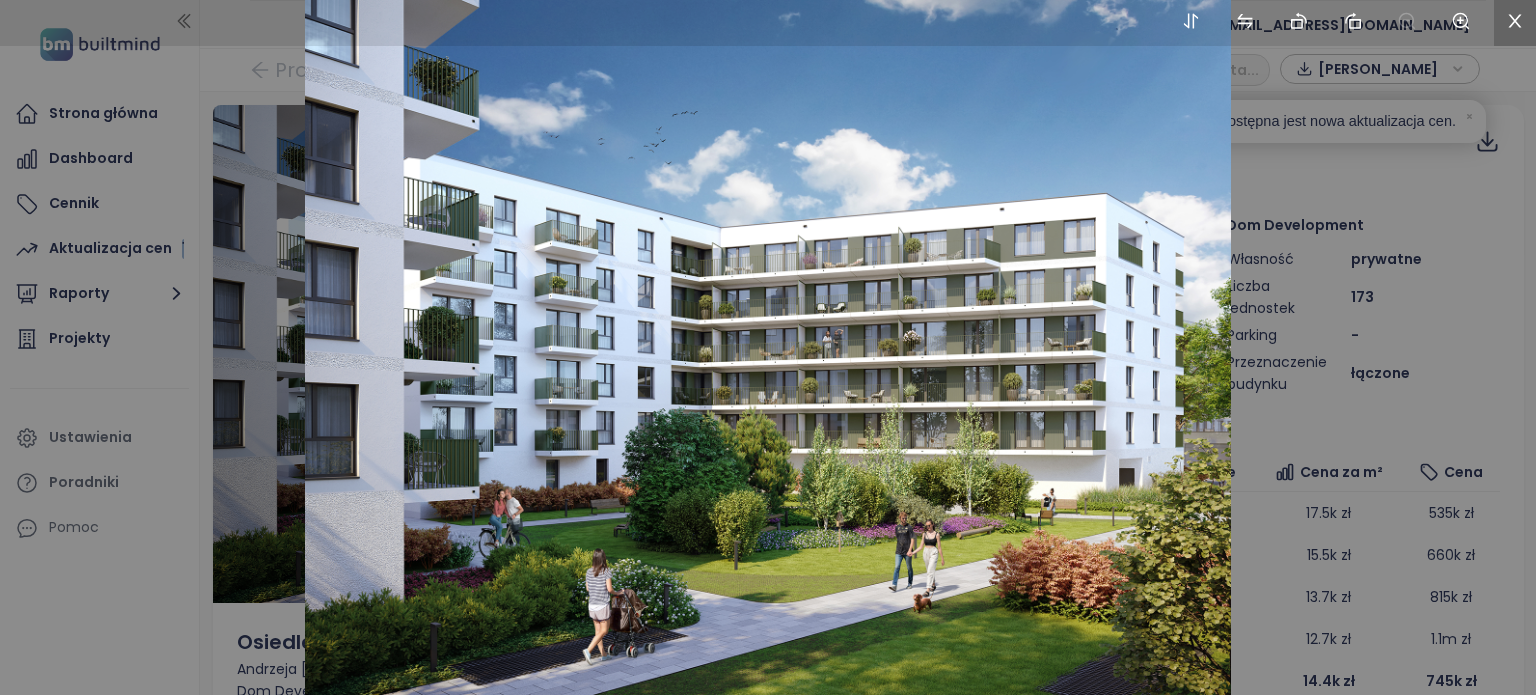 click 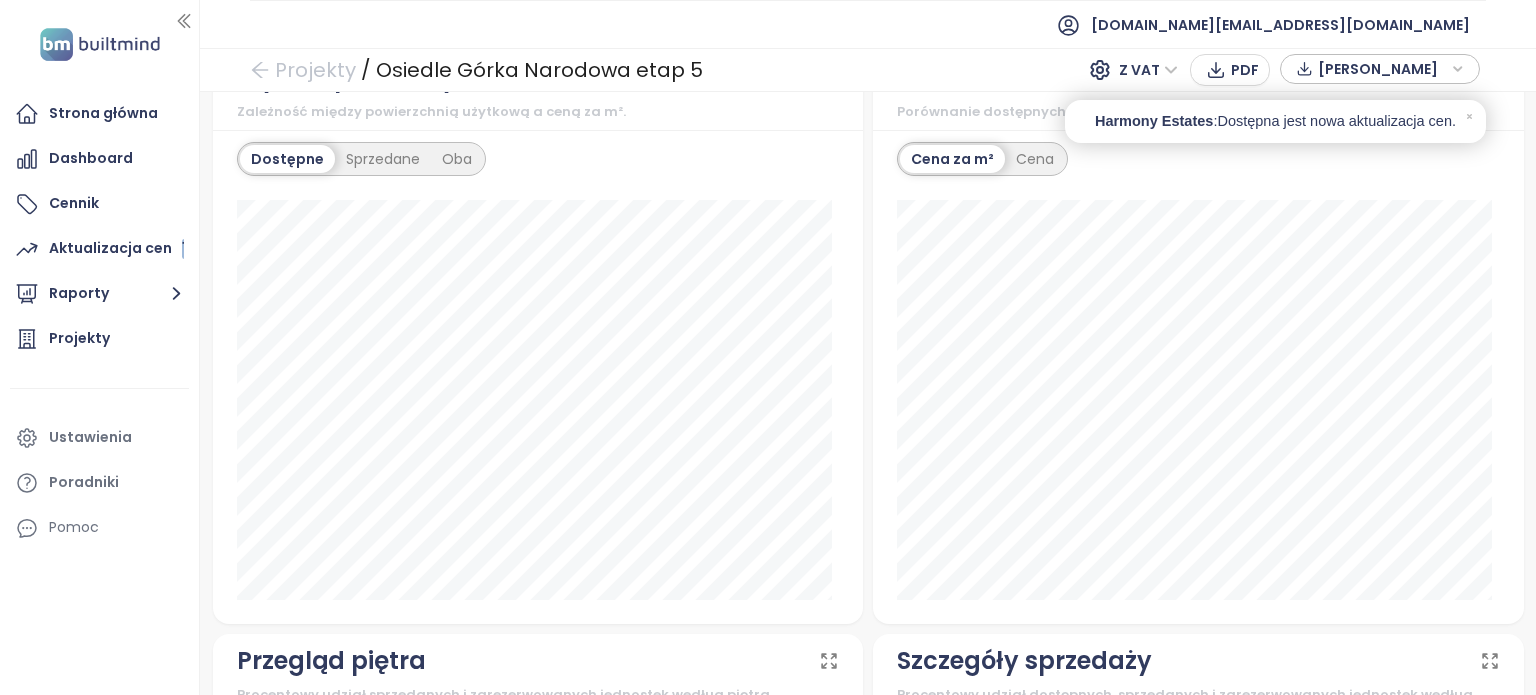 scroll, scrollTop: 1800, scrollLeft: 0, axis: vertical 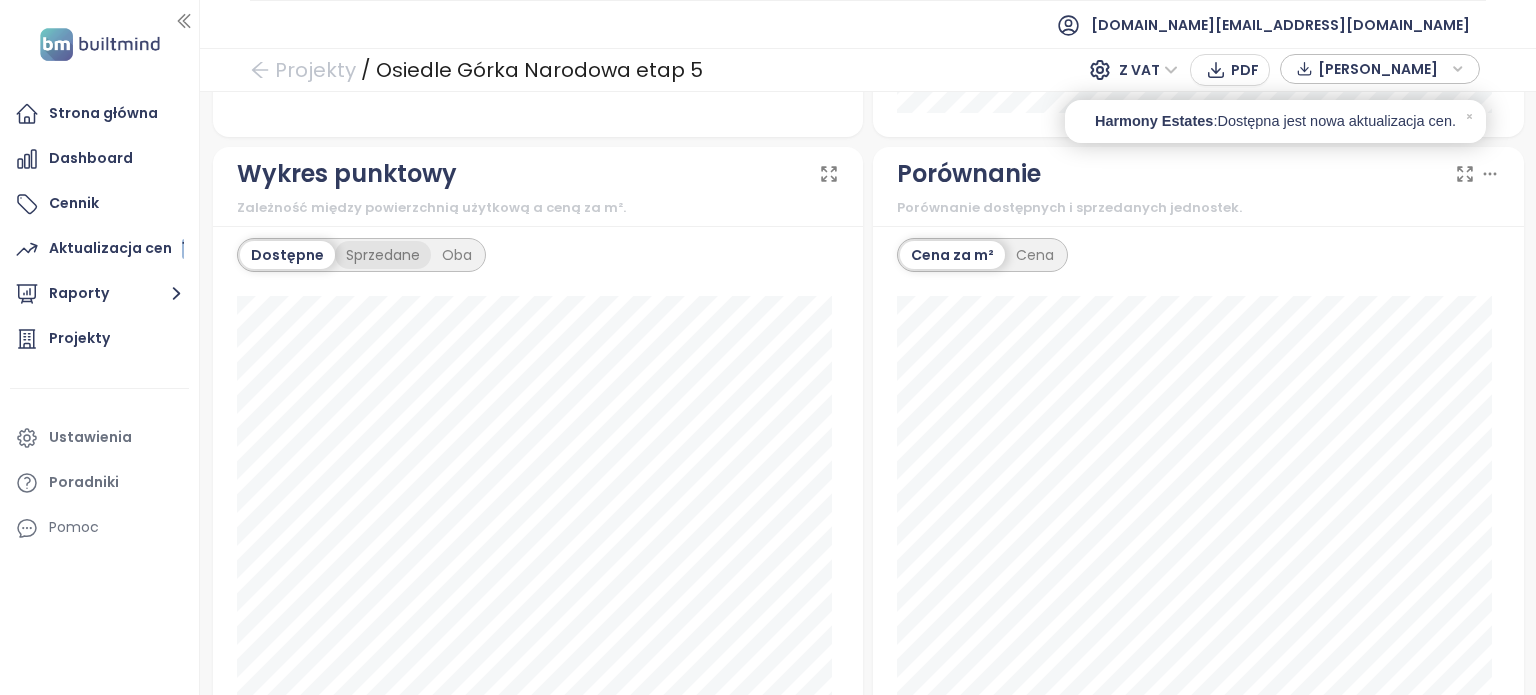 click on "Sprzedane" at bounding box center [383, 255] 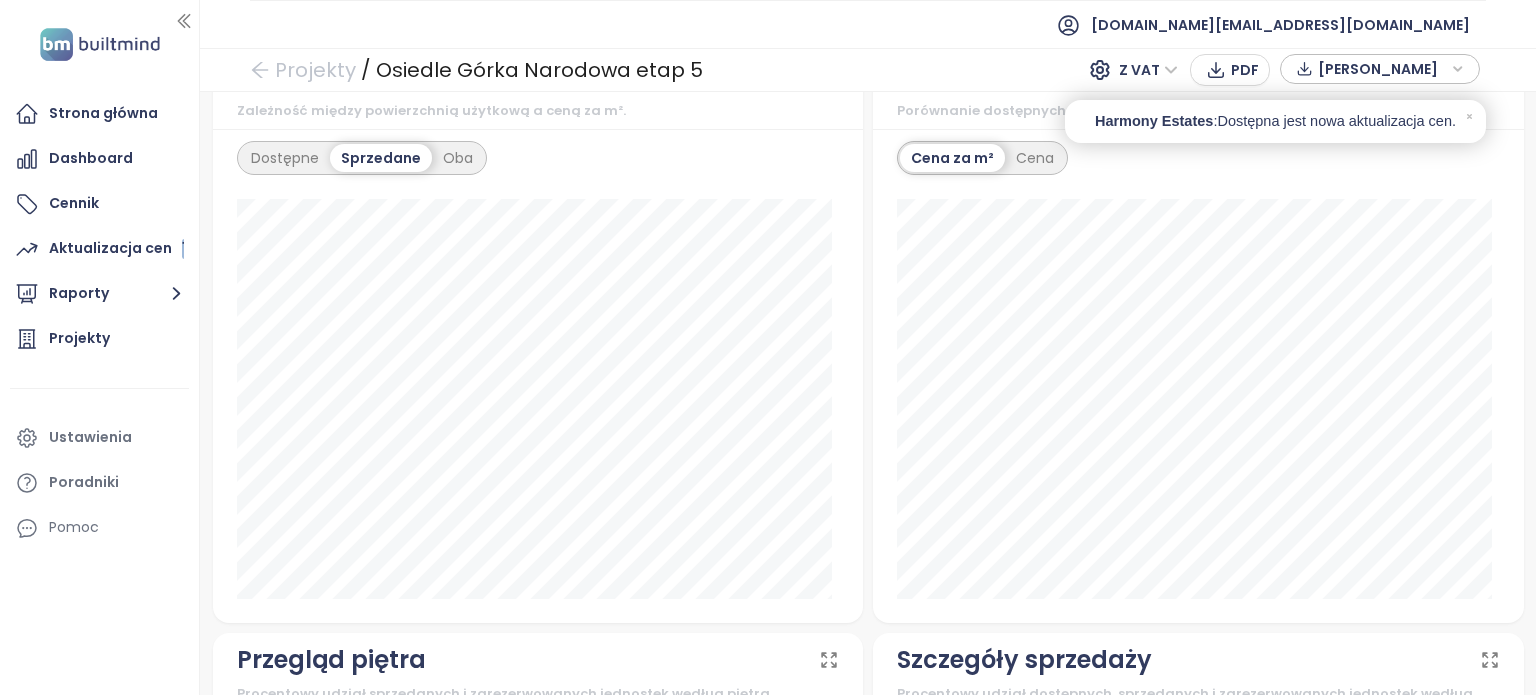scroll, scrollTop: 1900, scrollLeft: 0, axis: vertical 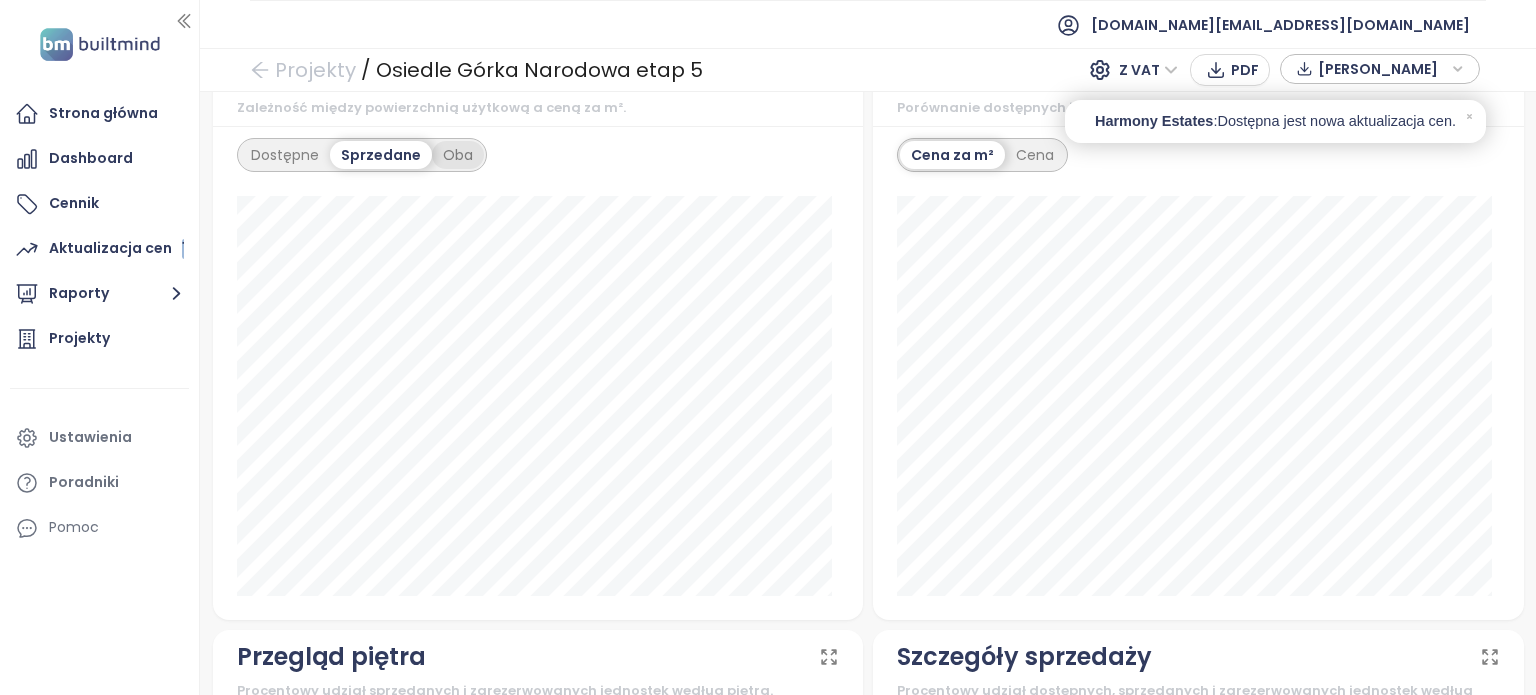 click on "Oba" at bounding box center (458, 155) 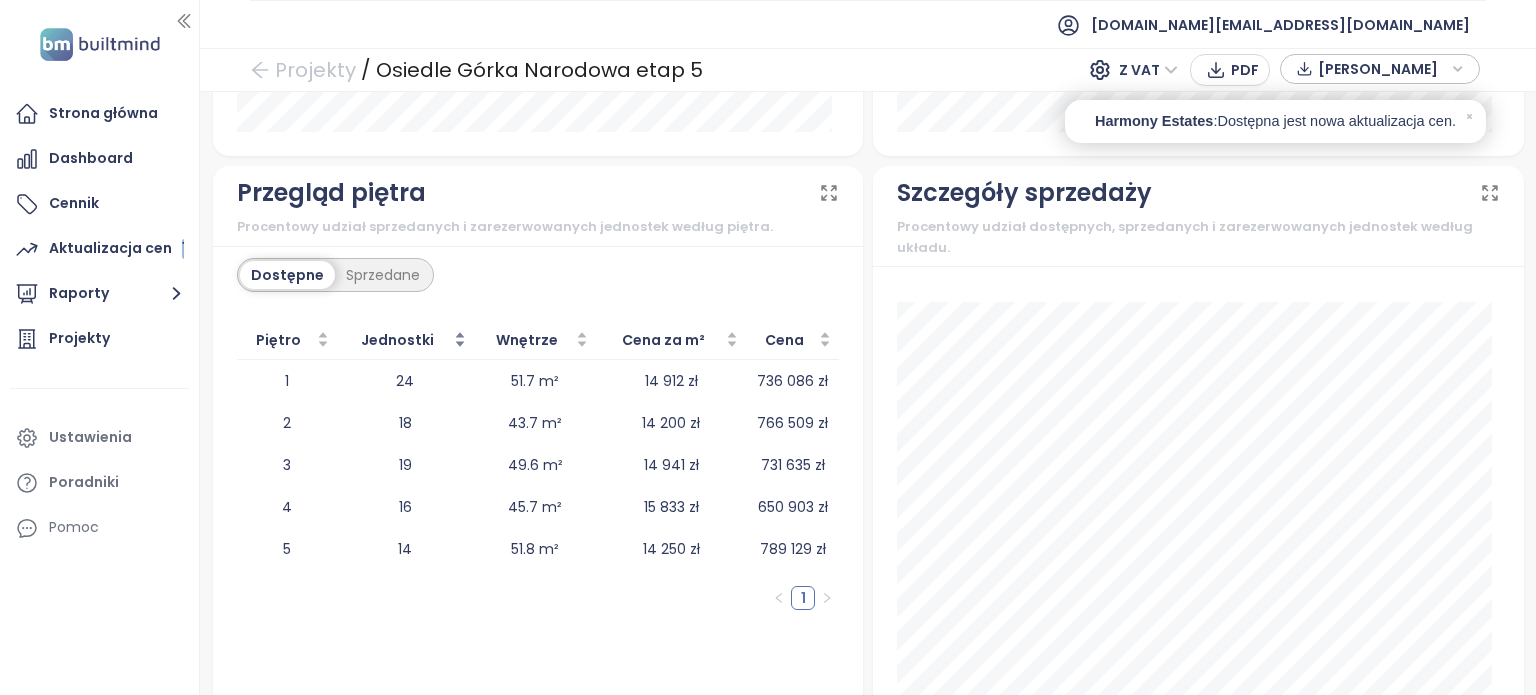 scroll, scrollTop: 2400, scrollLeft: 0, axis: vertical 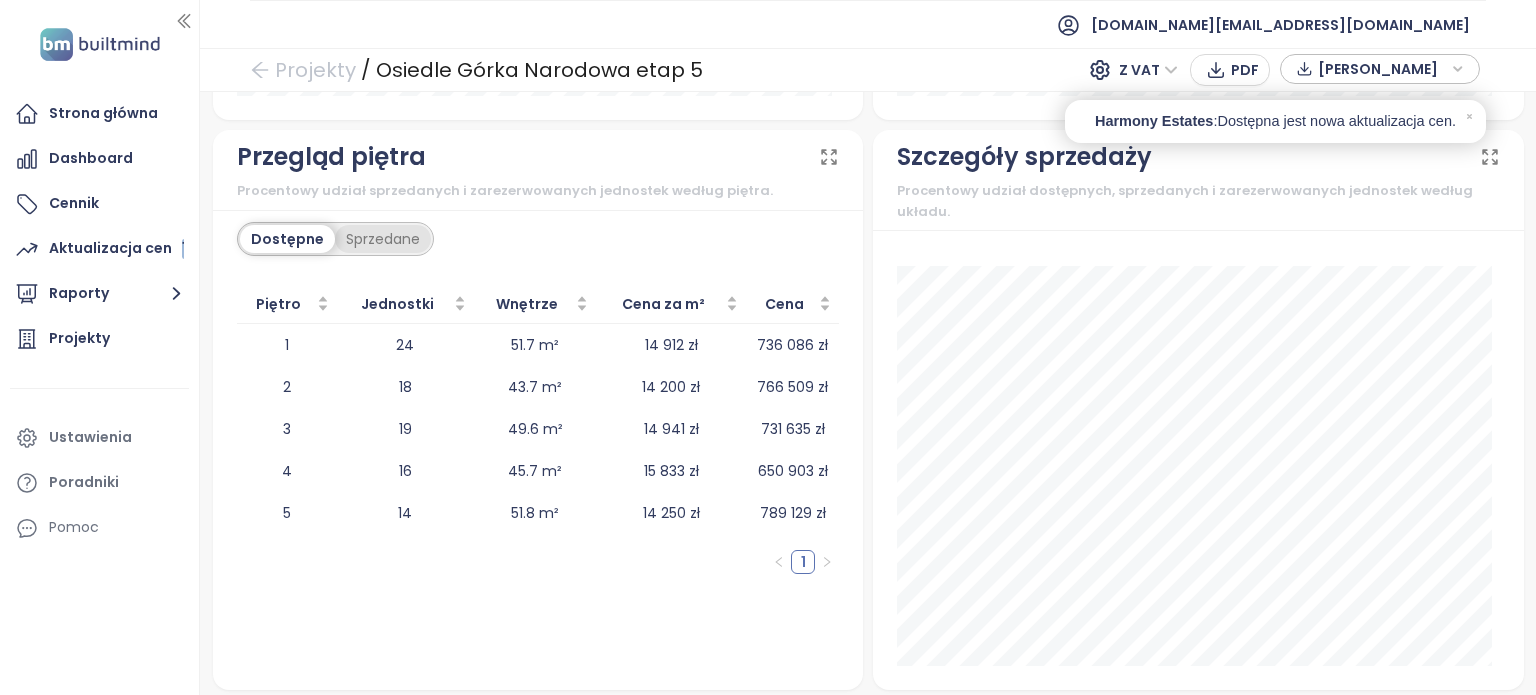 click on "Sprzedane" at bounding box center [383, 239] 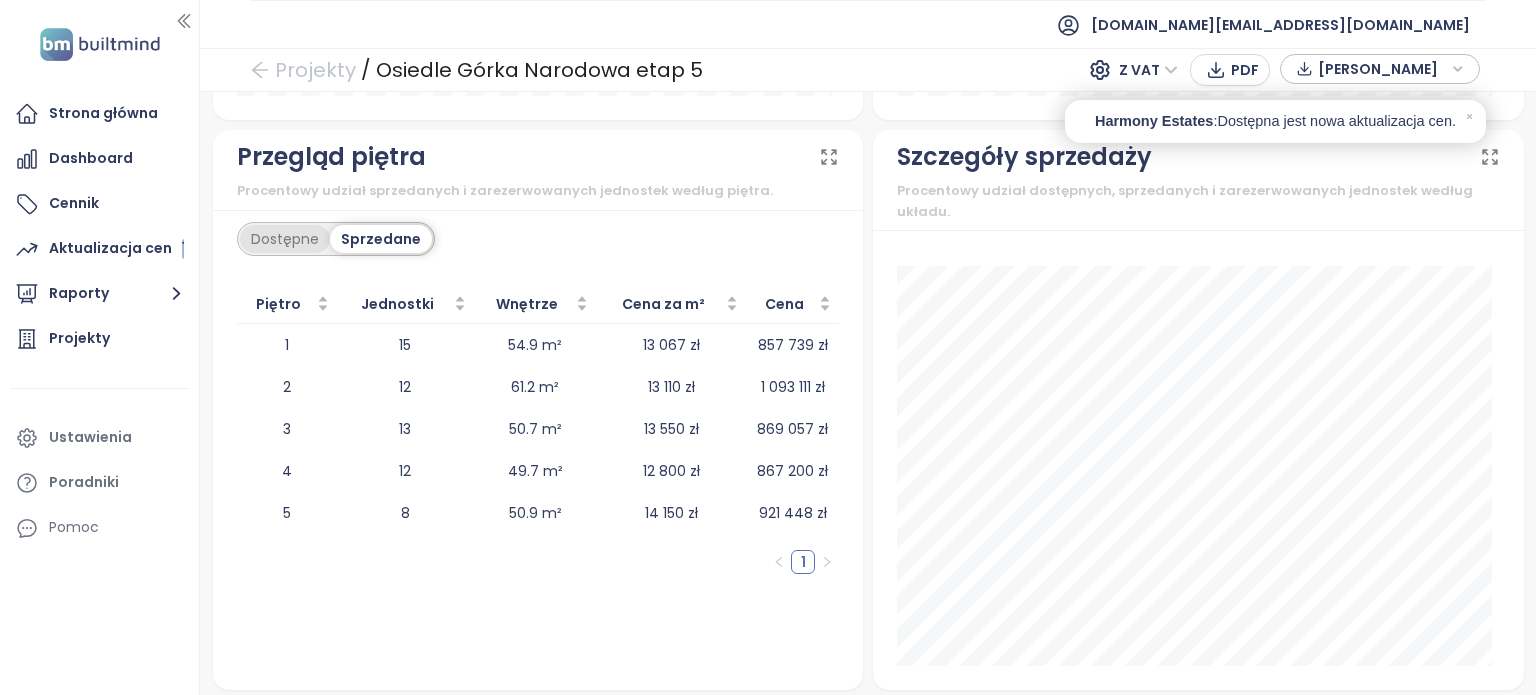 click on "Dostępne" at bounding box center (285, 239) 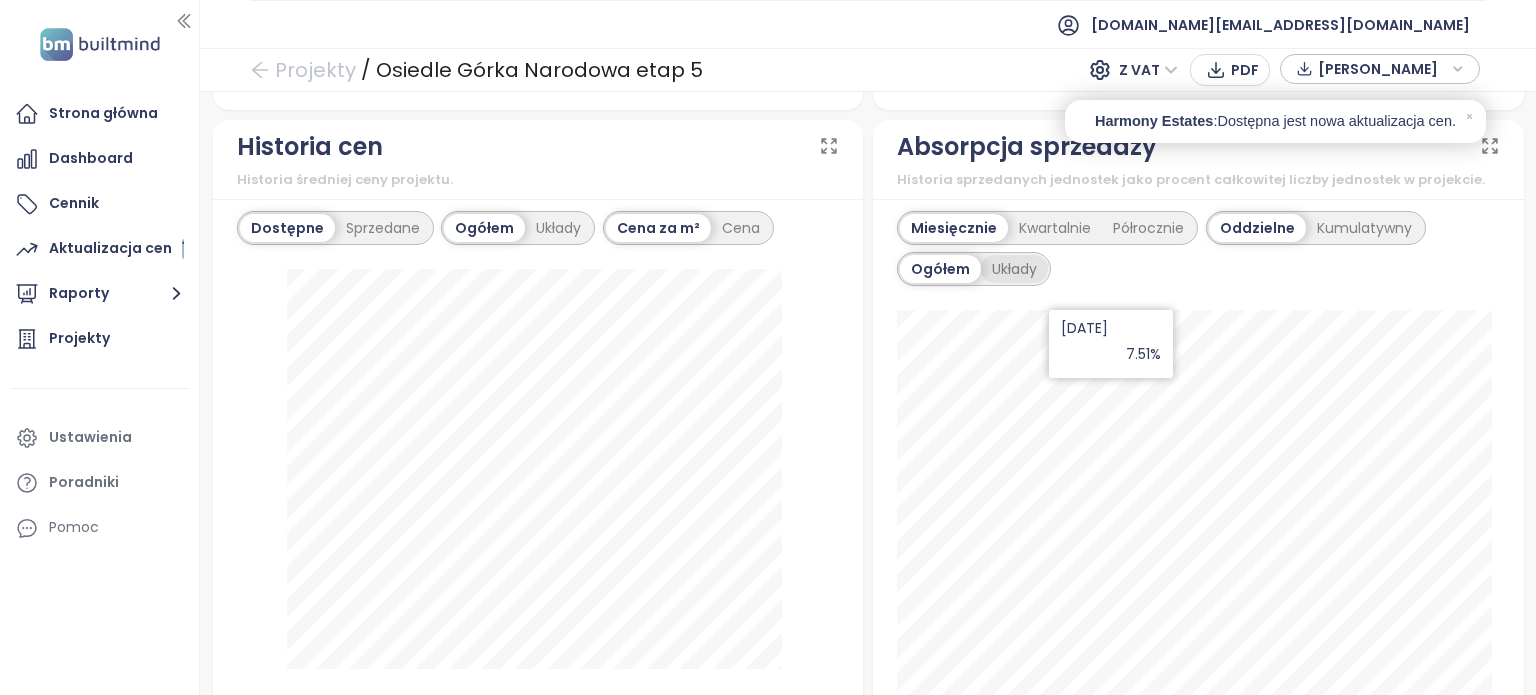 scroll, scrollTop: 603, scrollLeft: 0, axis: vertical 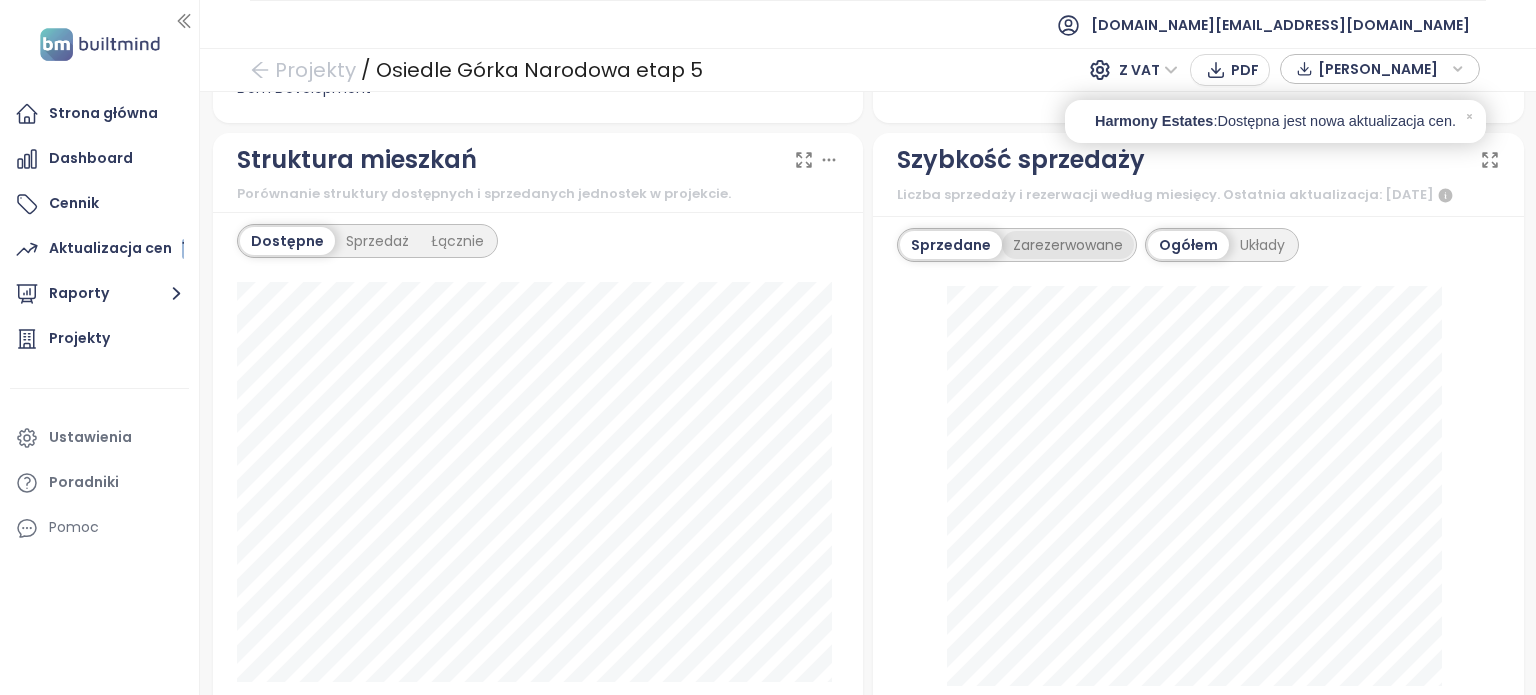 click on "Zarezerwowane" at bounding box center (1068, 245) 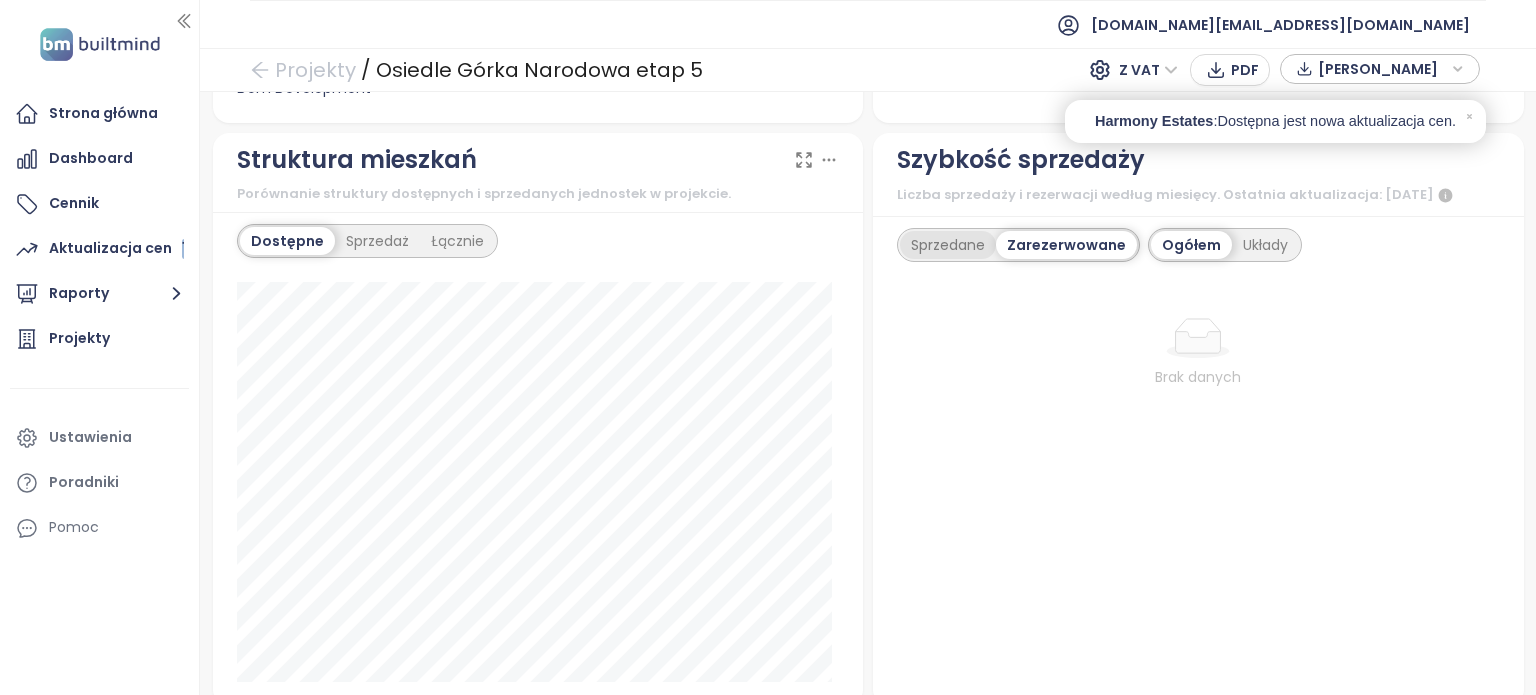 click on "Sprzedane" at bounding box center [948, 245] 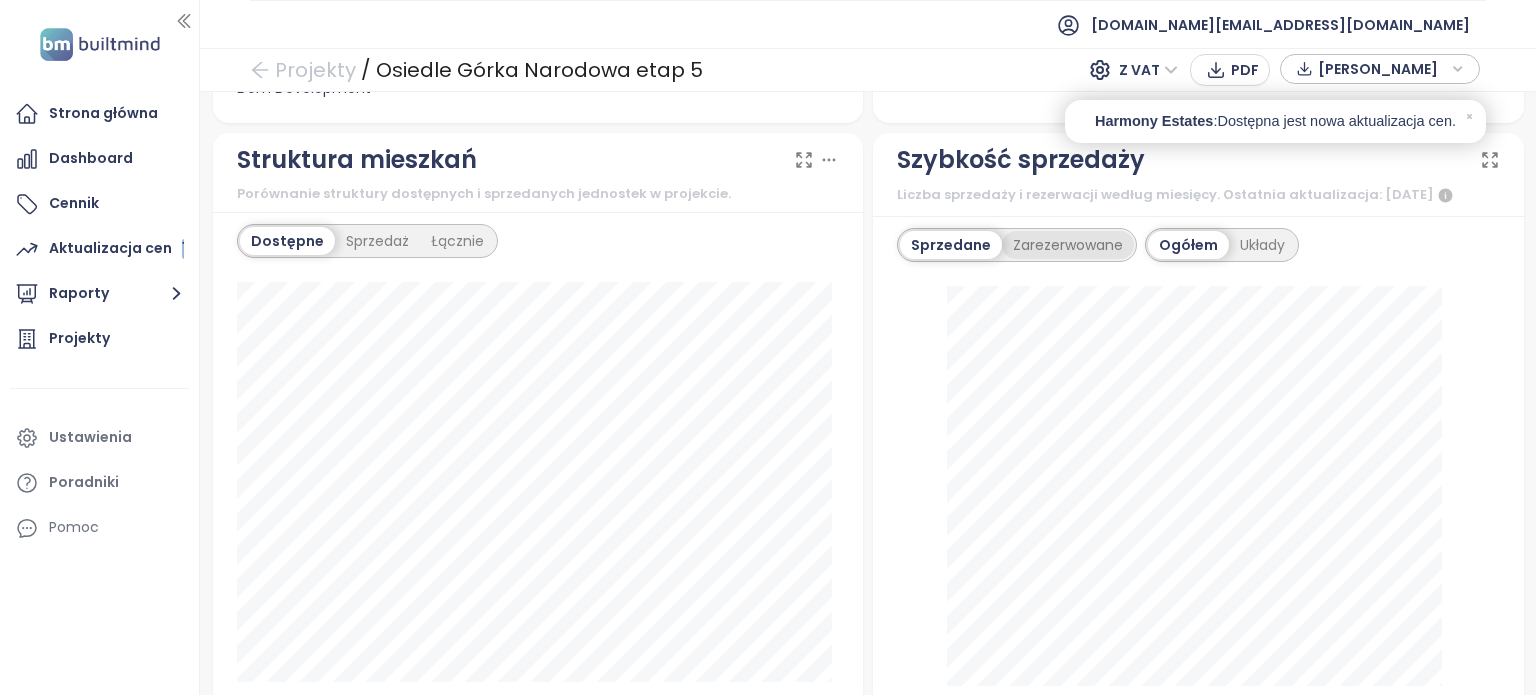 click on "Zarezerwowane" at bounding box center (1068, 245) 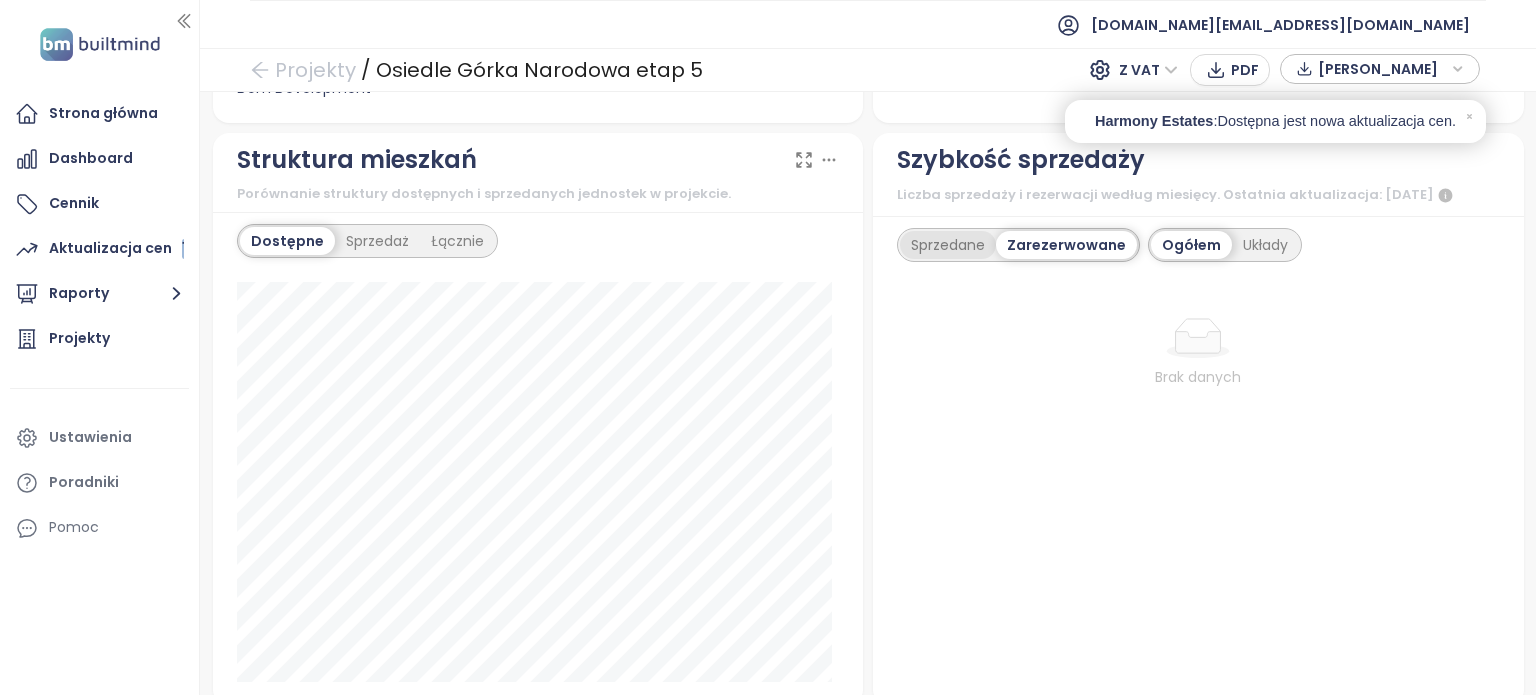 click on "Sprzedane" at bounding box center (948, 245) 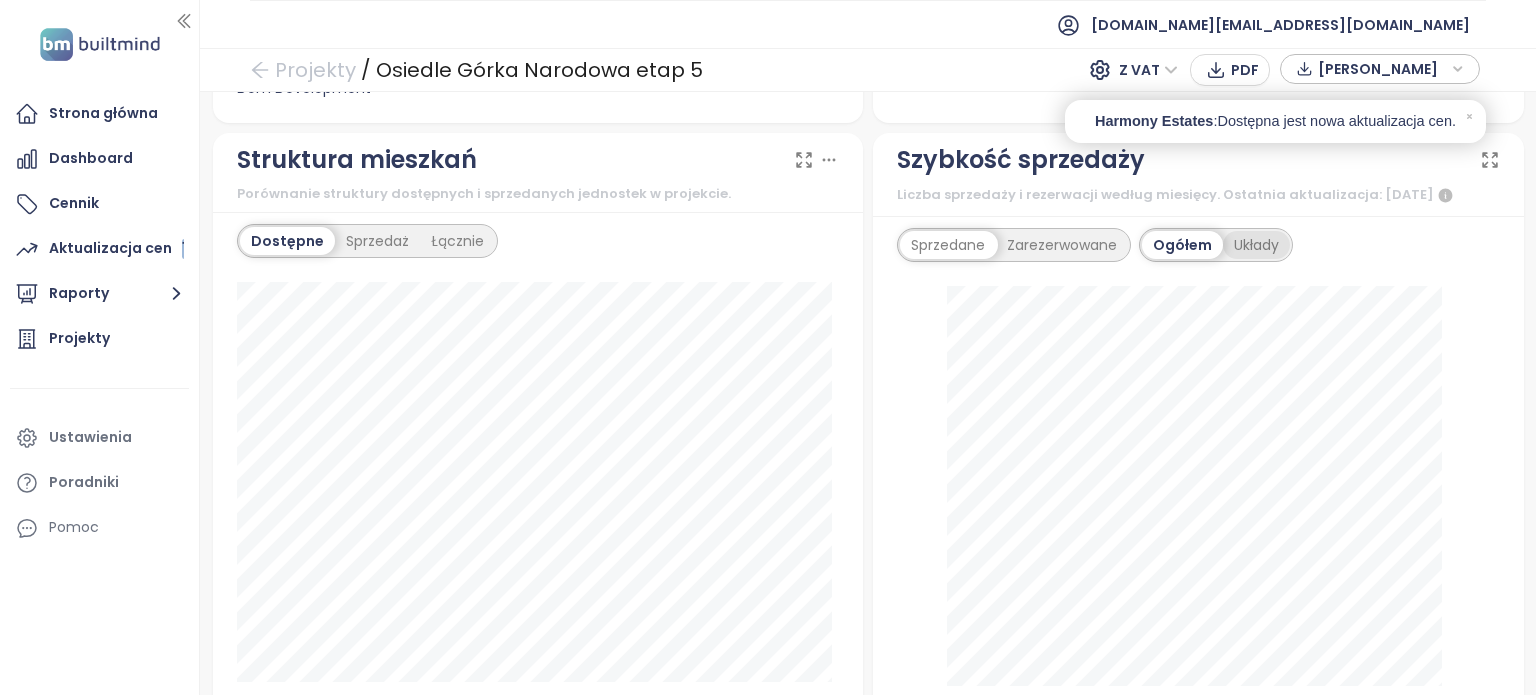 click on "Układy" at bounding box center [1256, 245] 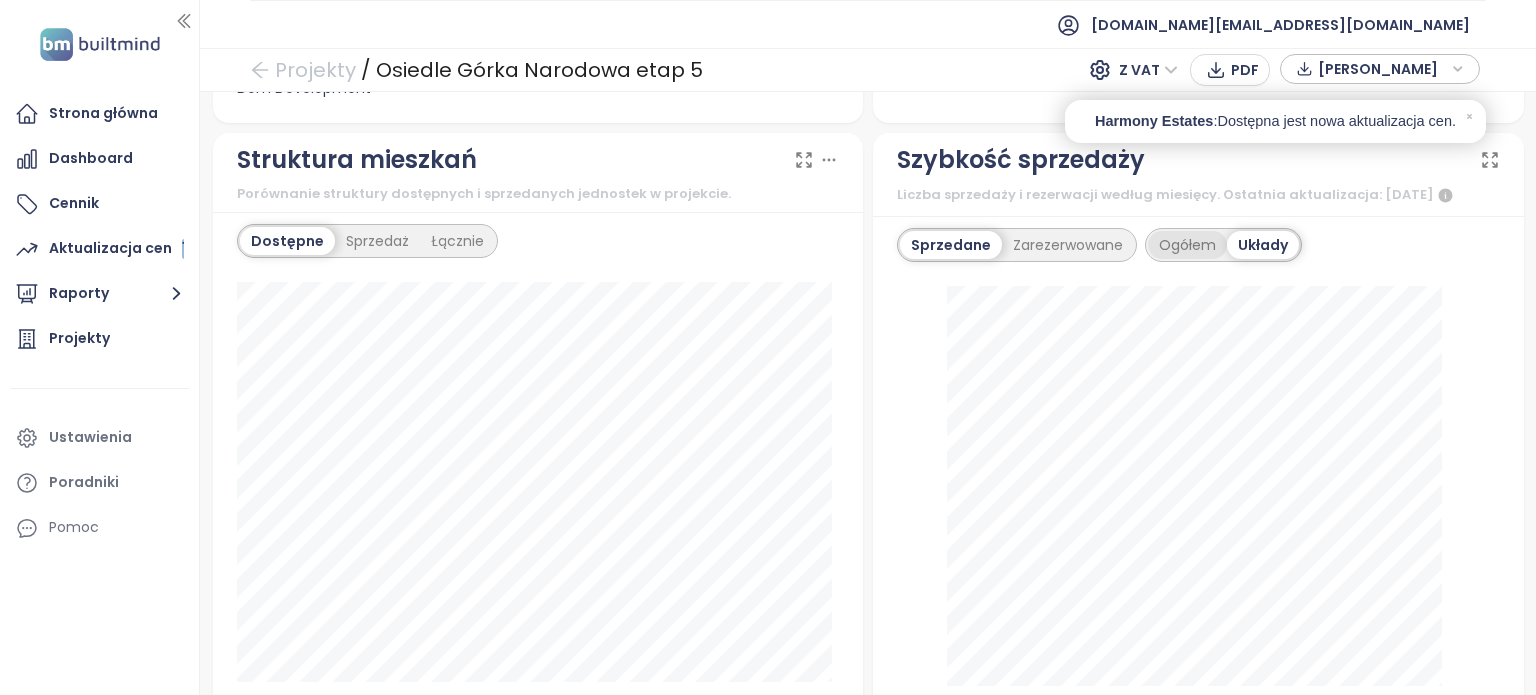 click on "Ogółem" at bounding box center (1187, 245) 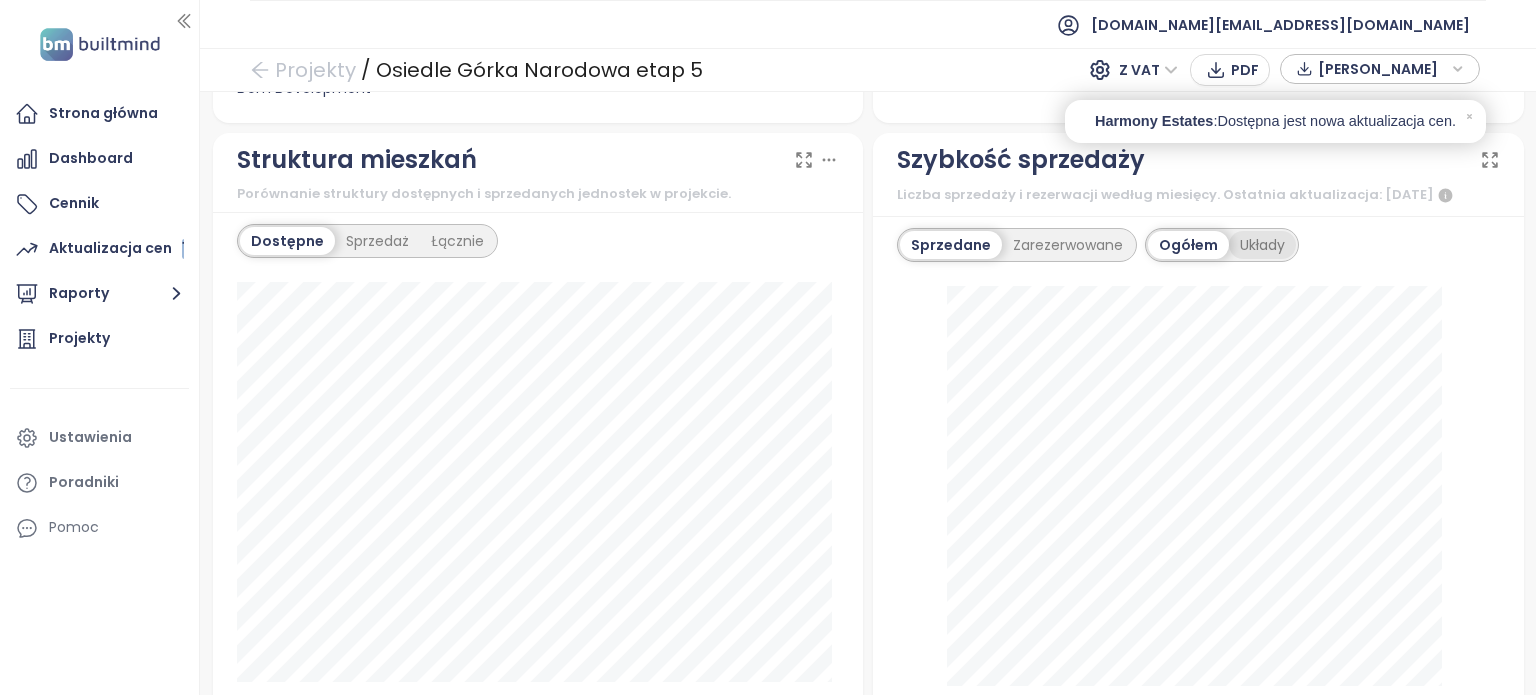 click on "Układy" at bounding box center [1262, 245] 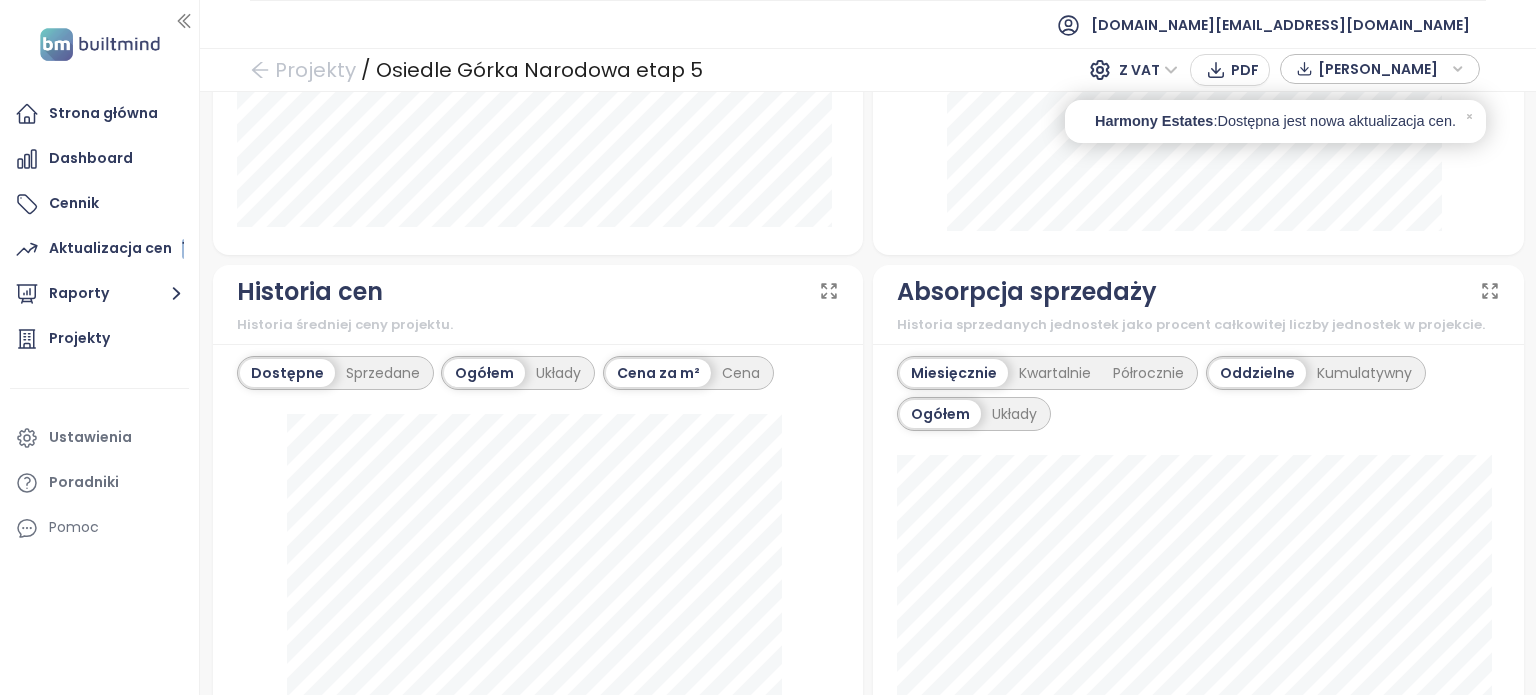 scroll, scrollTop: 1103, scrollLeft: 0, axis: vertical 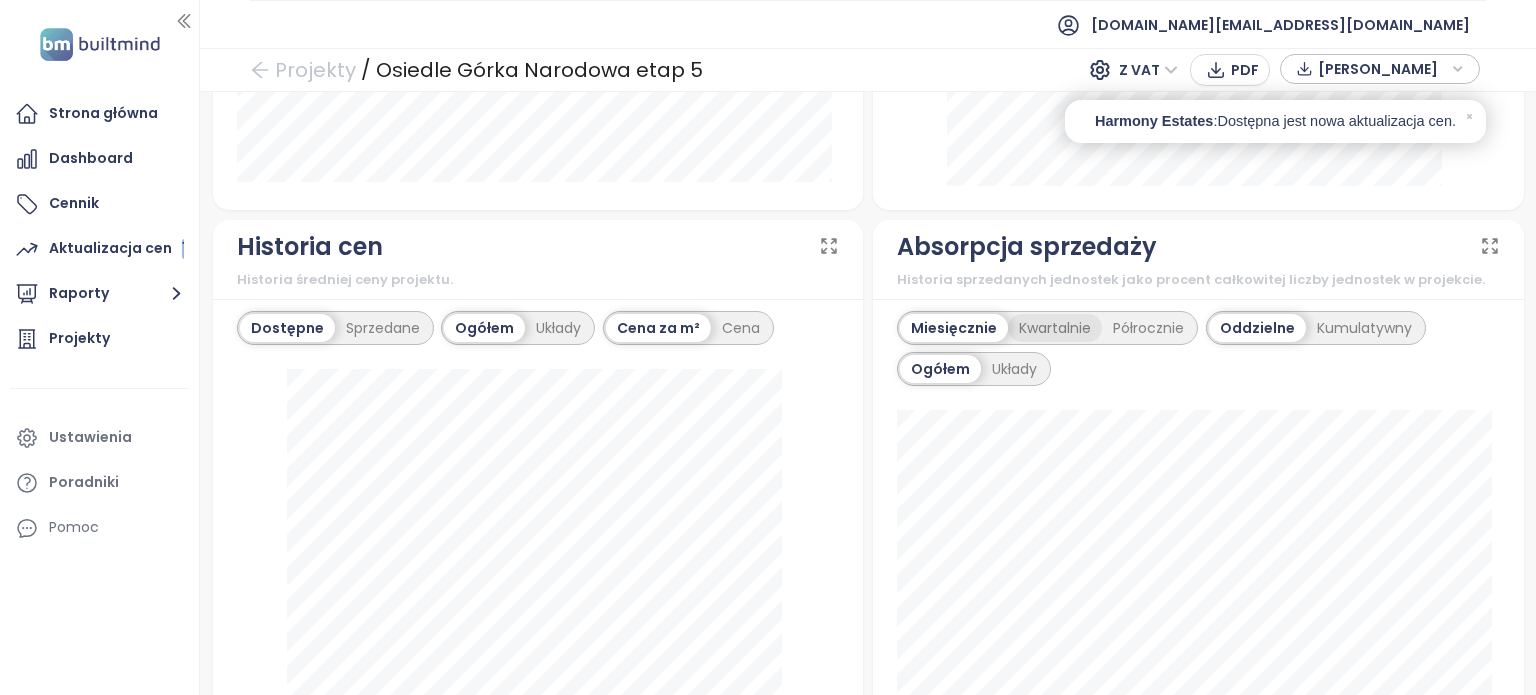 click on "Kwartalnie" at bounding box center (1055, 328) 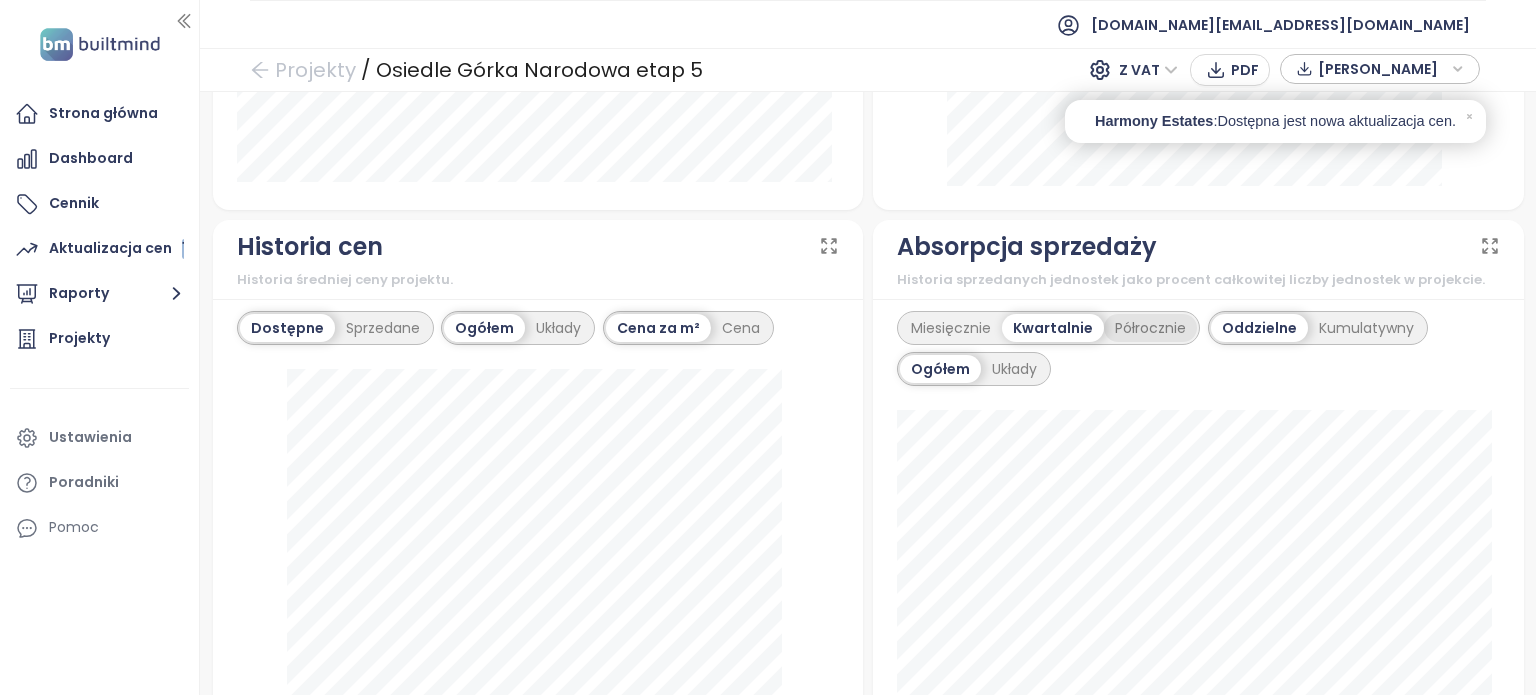 click on "Półrocznie" at bounding box center [1150, 328] 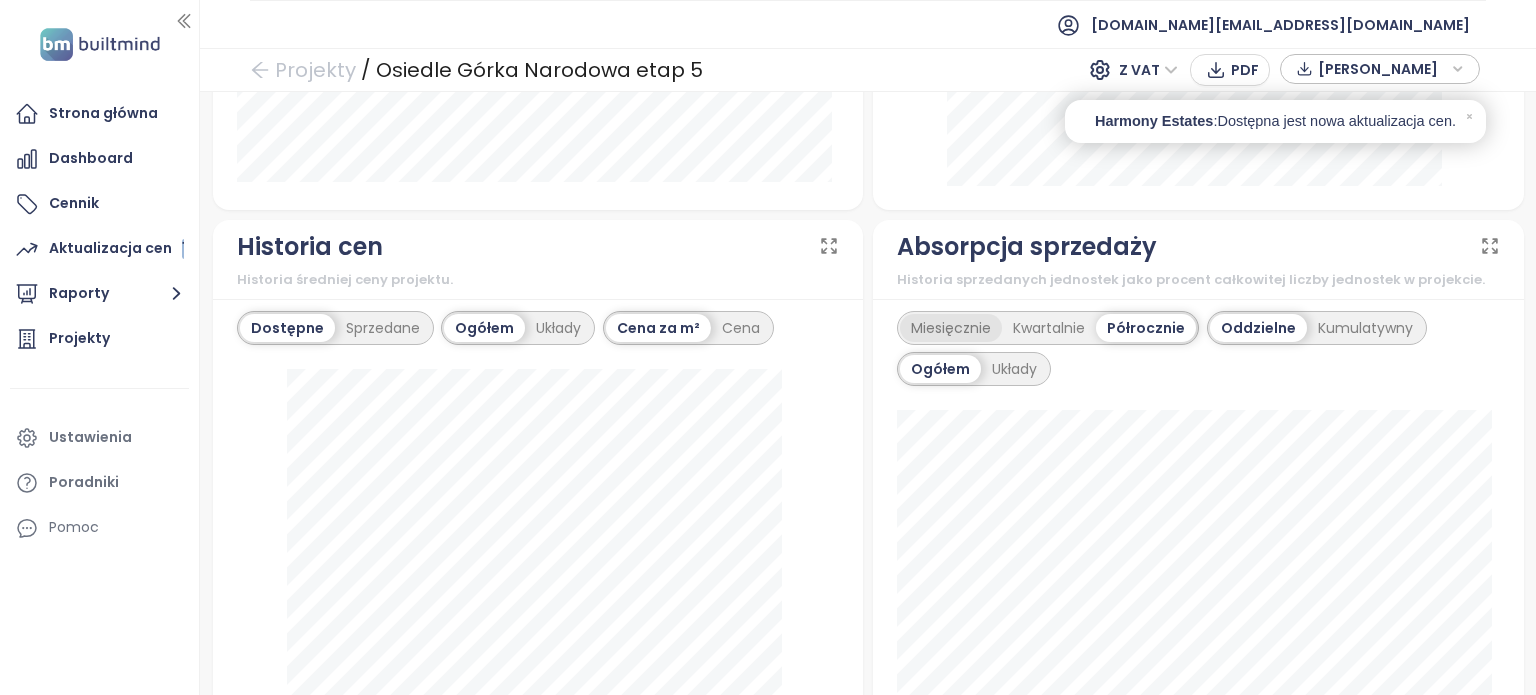 click on "Miesięcznie" at bounding box center (951, 328) 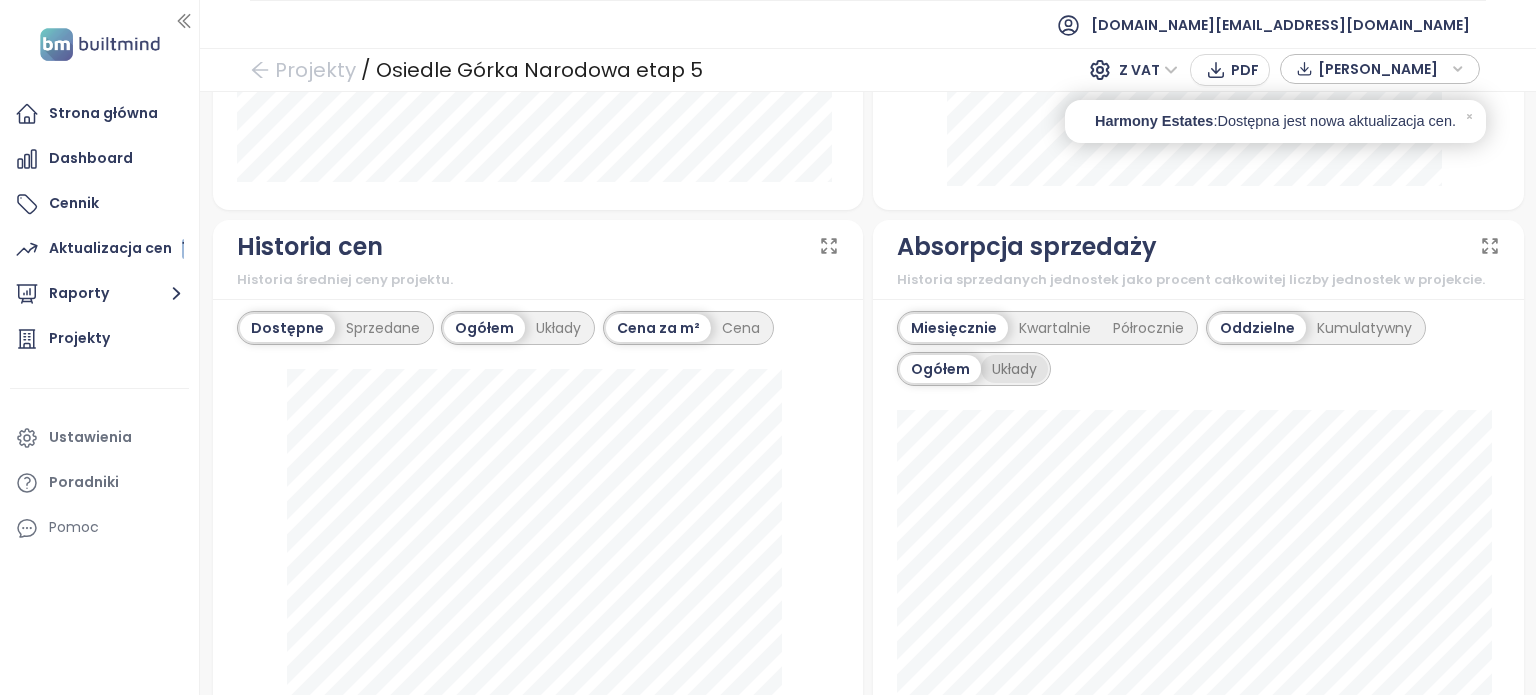 click on "Układy" at bounding box center [1014, 369] 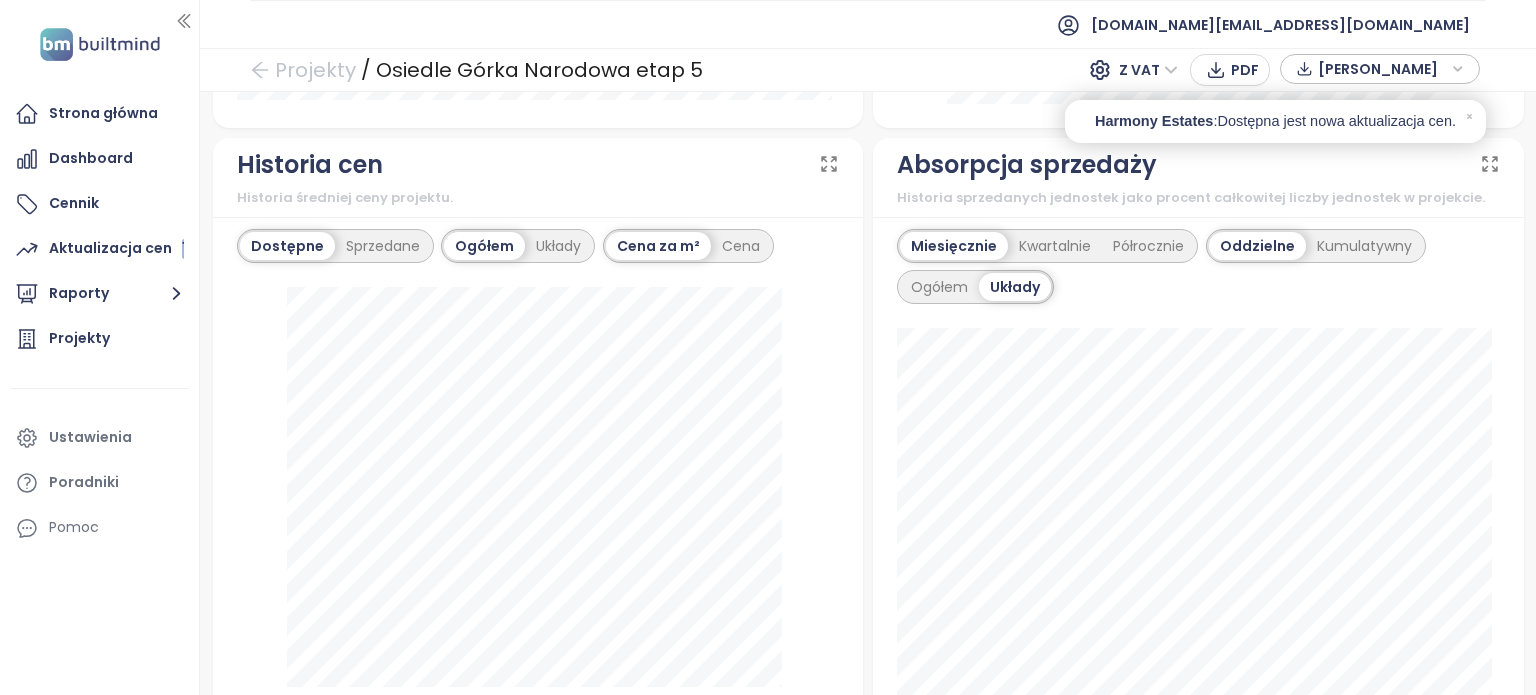 scroll, scrollTop: 1100, scrollLeft: 0, axis: vertical 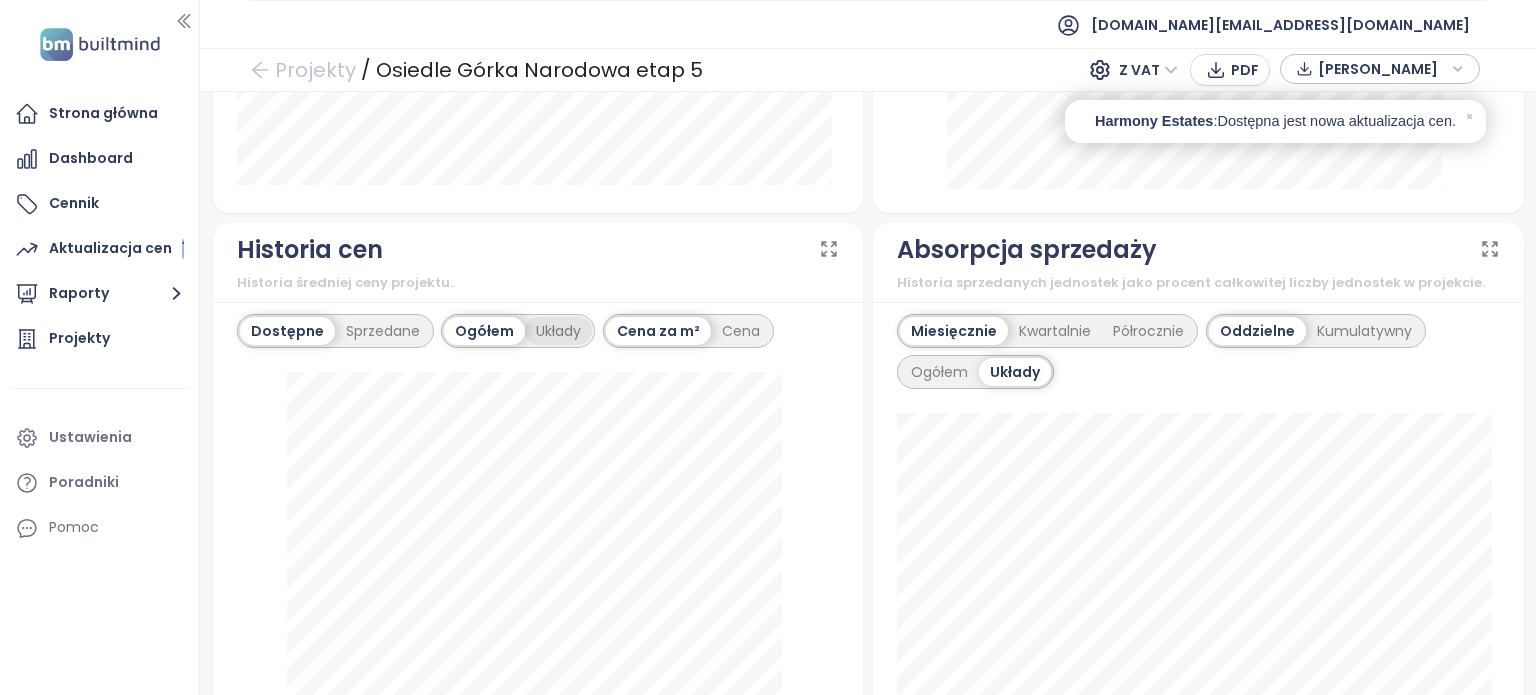 click on "Układy" at bounding box center [558, 331] 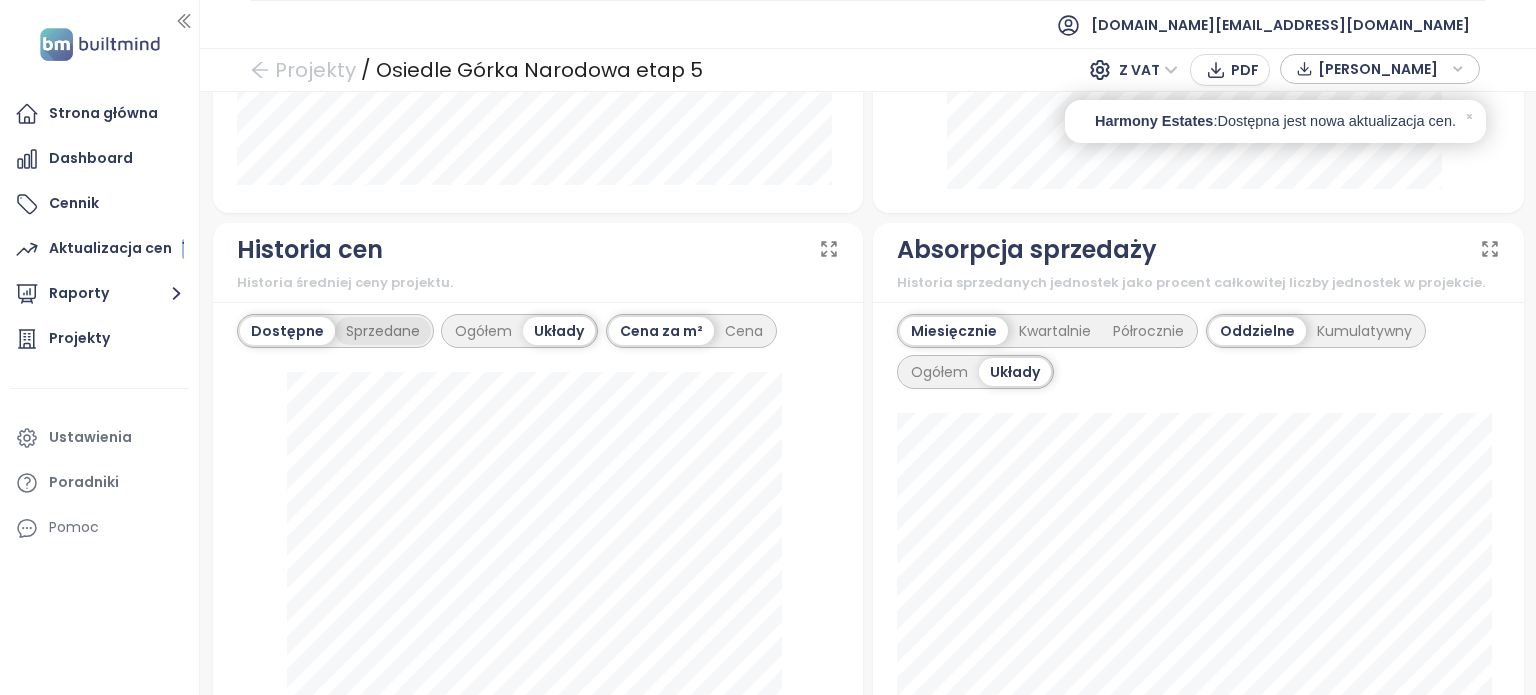 click on "Sprzedane" at bounding box center (383, 331) 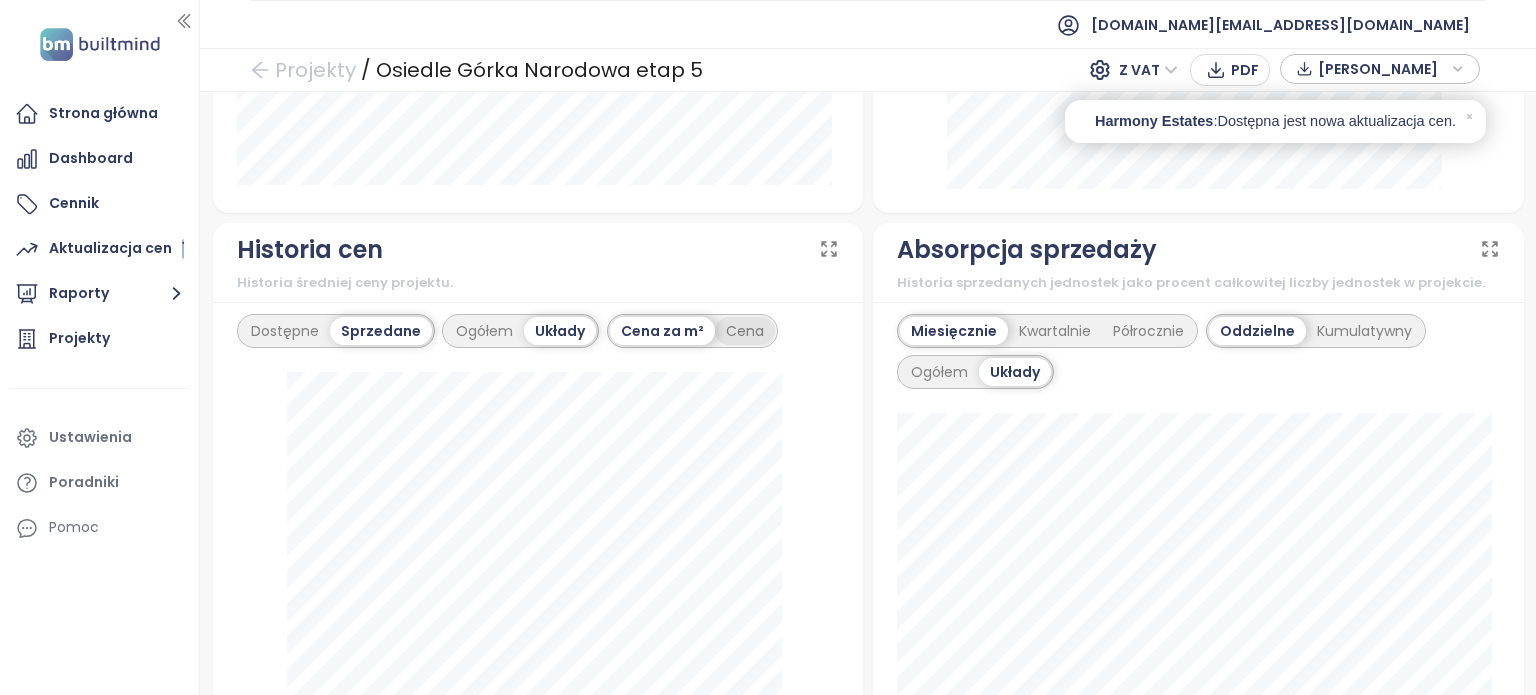 click on "Cena" at bounding box center [745, 331] 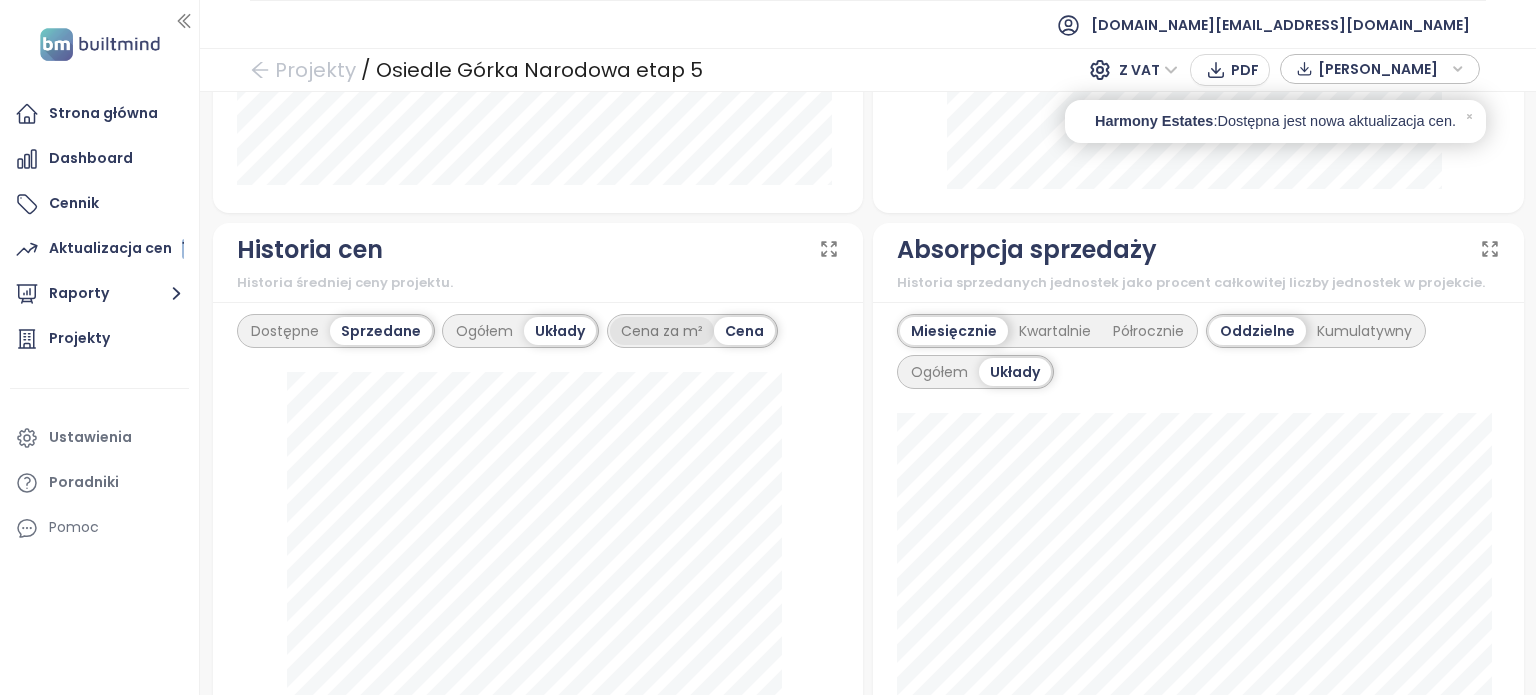 click on "Cena za m²" at bounding box center (662, 331) 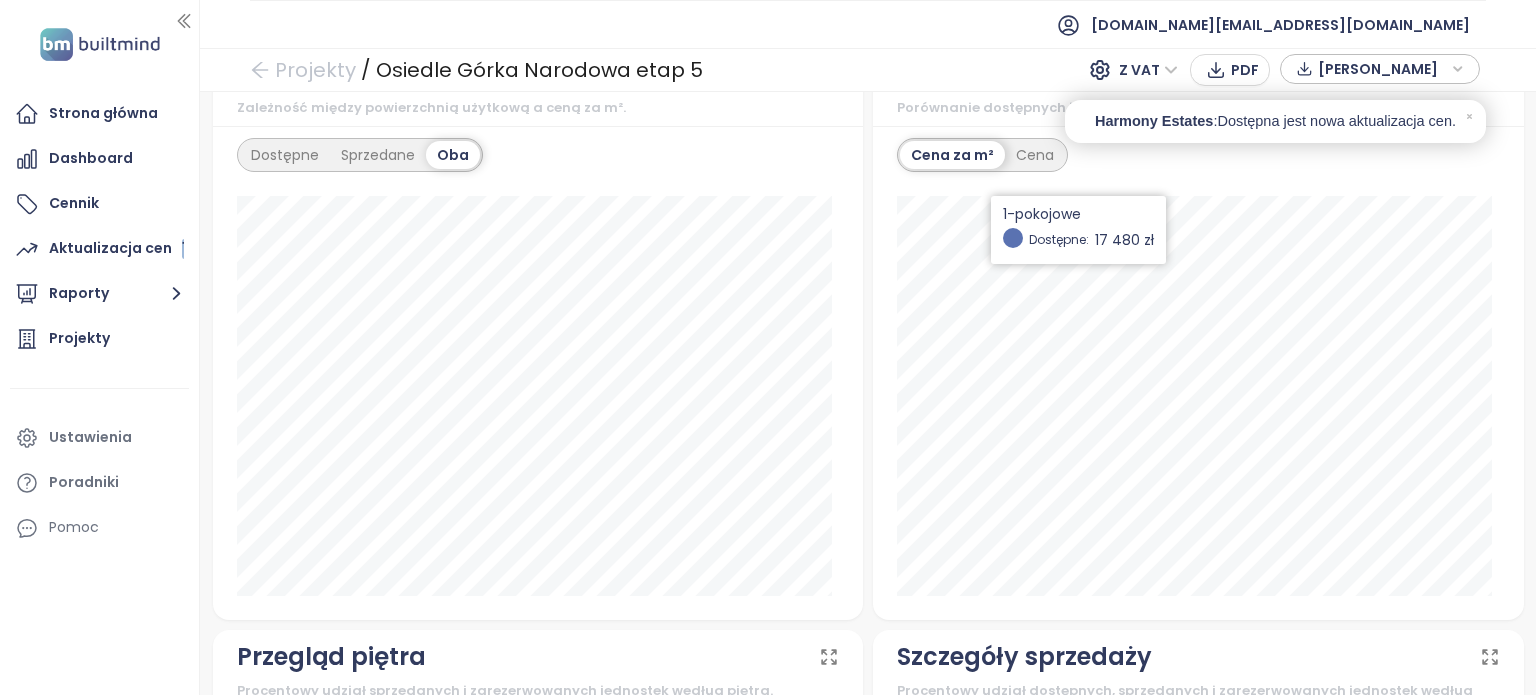 scroll, scrollTop: 1800, scrollLeft: 0, axis: vertical 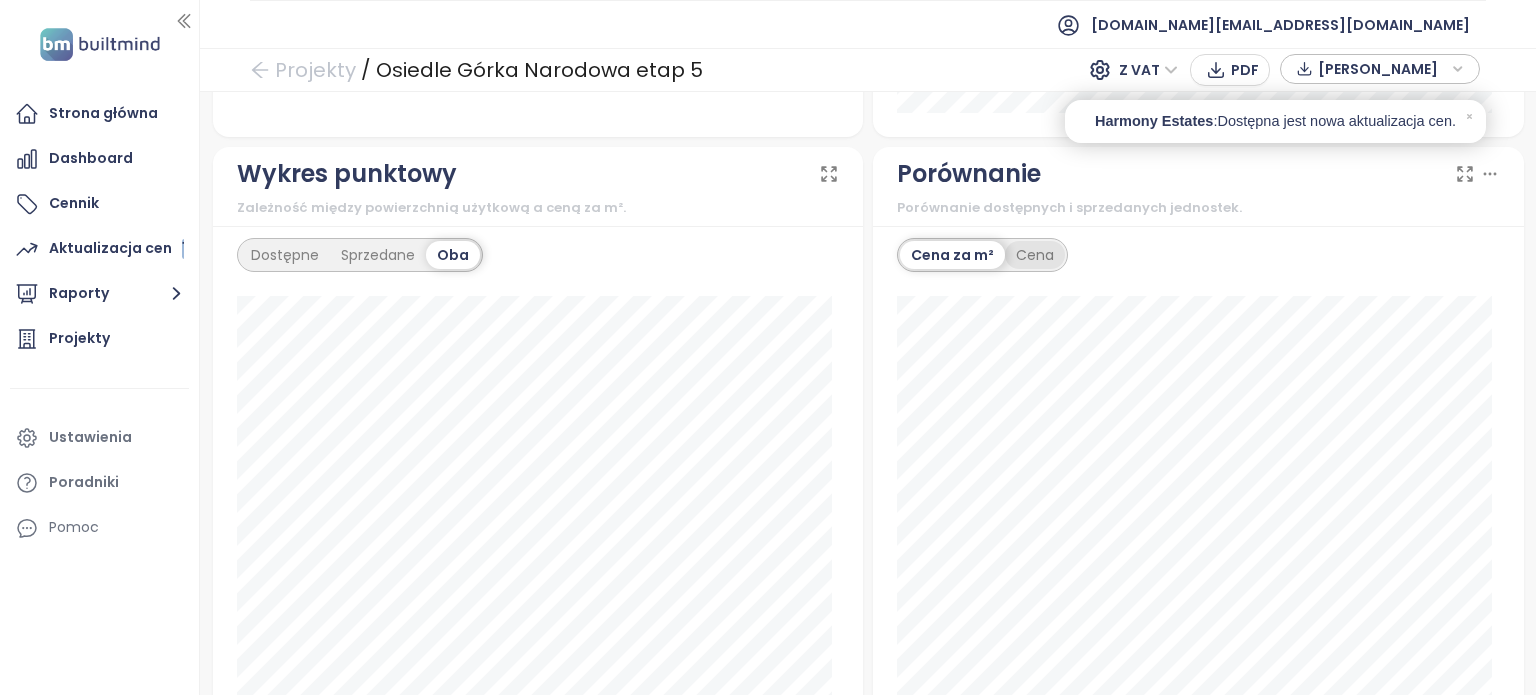 click on "Cena" at bounding box center (1035, 255) 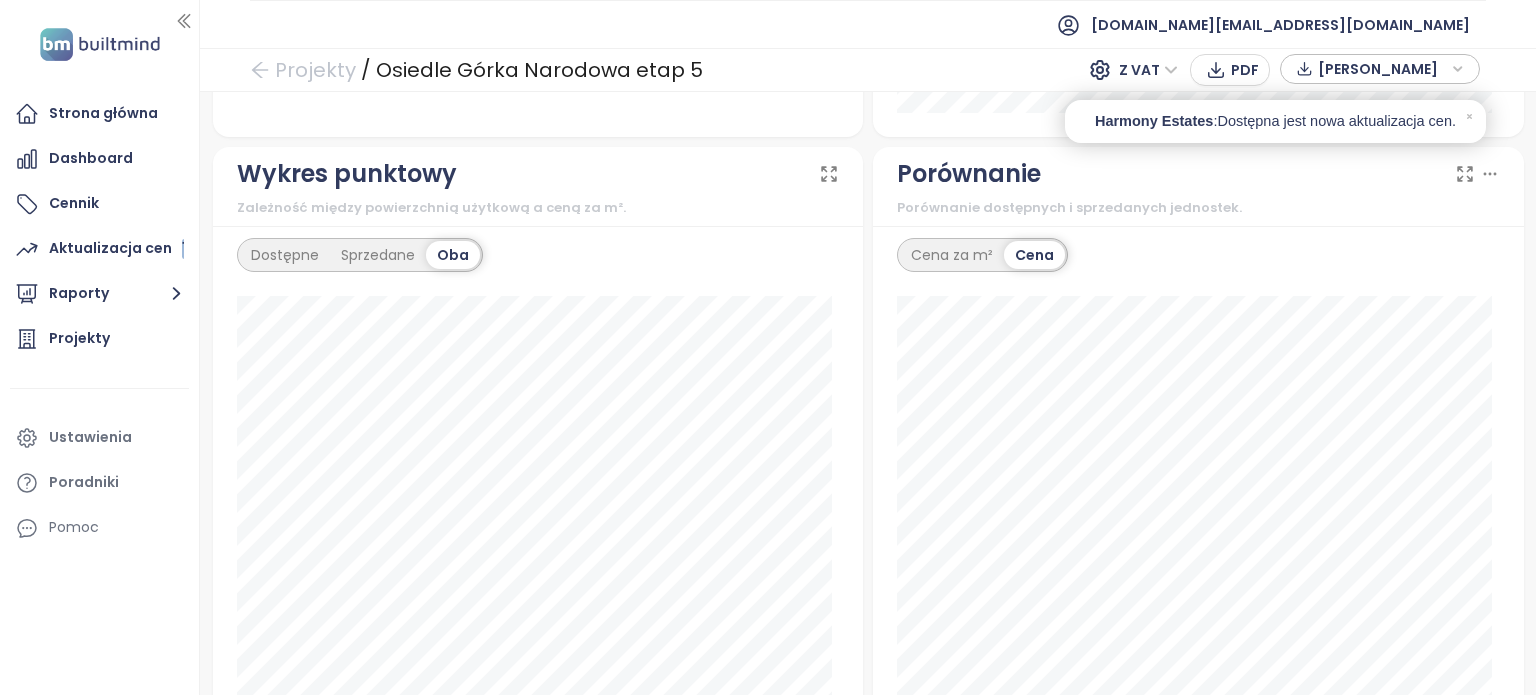 scroll, scrollTop: 1900, scrollLeft: 0, axis: vertical 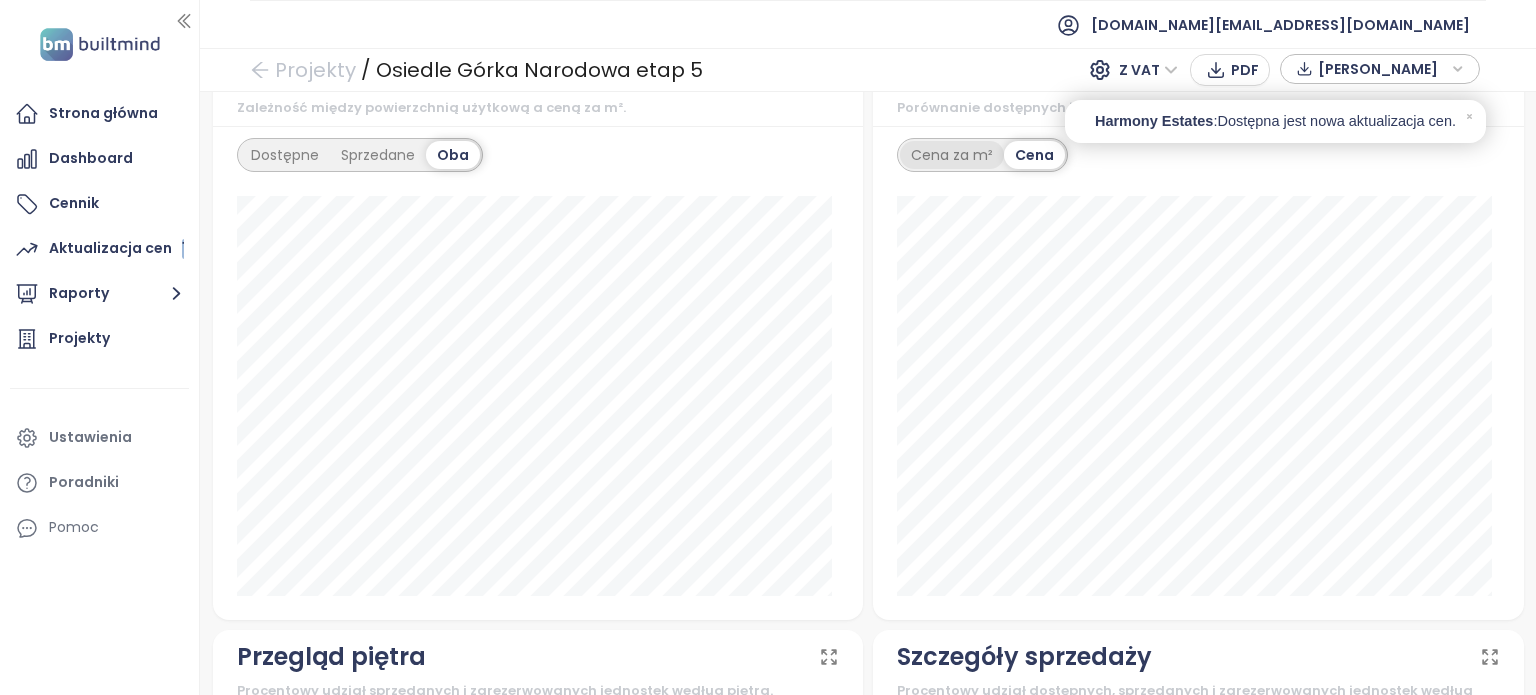 click on "Cena za m²" at bounding box center [952, 155] 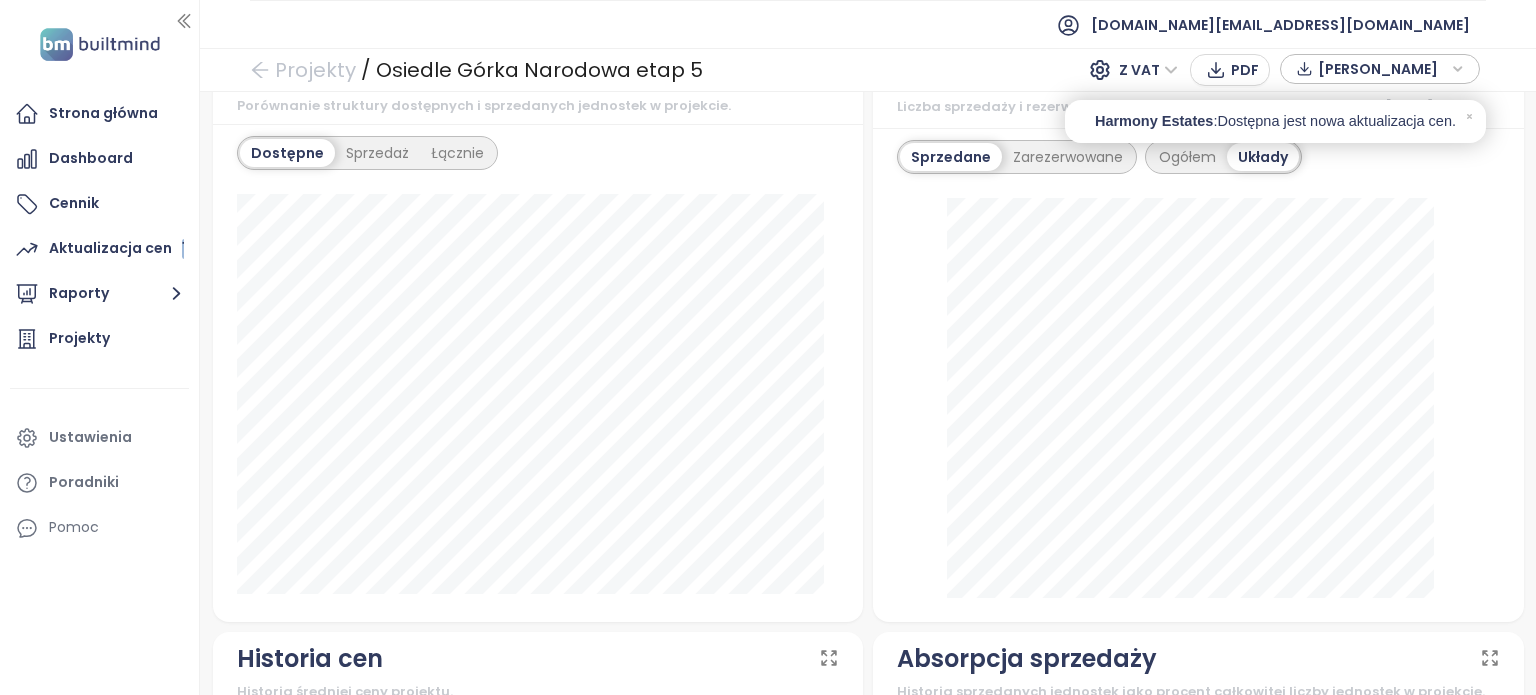 scroll, scrollTop: 0, scrollLeft: 0, axis: both 